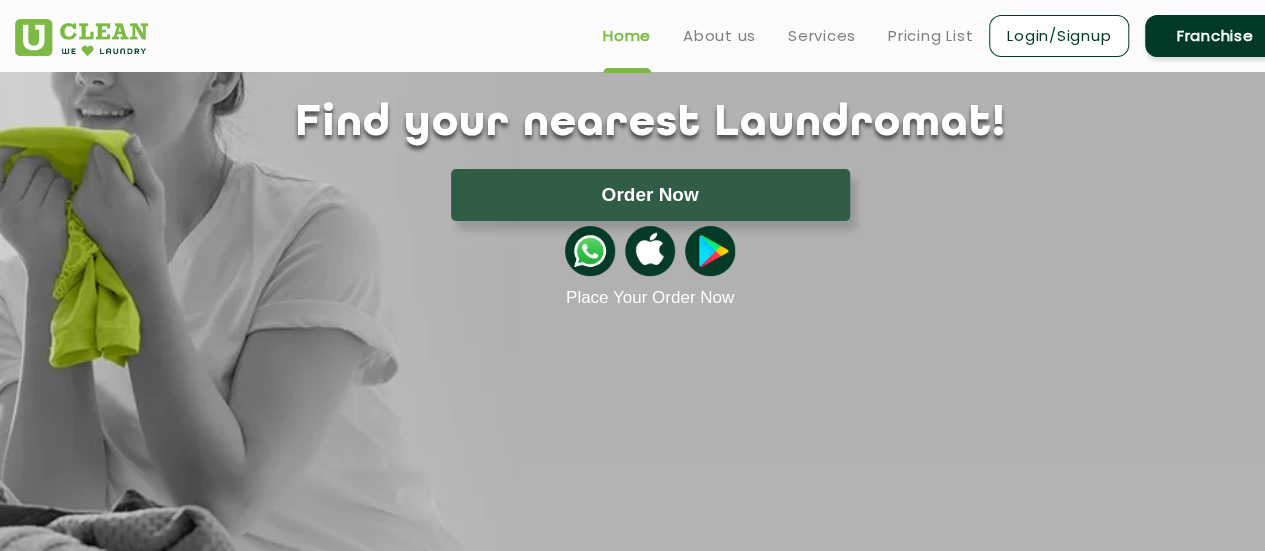 scroll, scrollTop: 0, scrollLeft: 0, axis: both 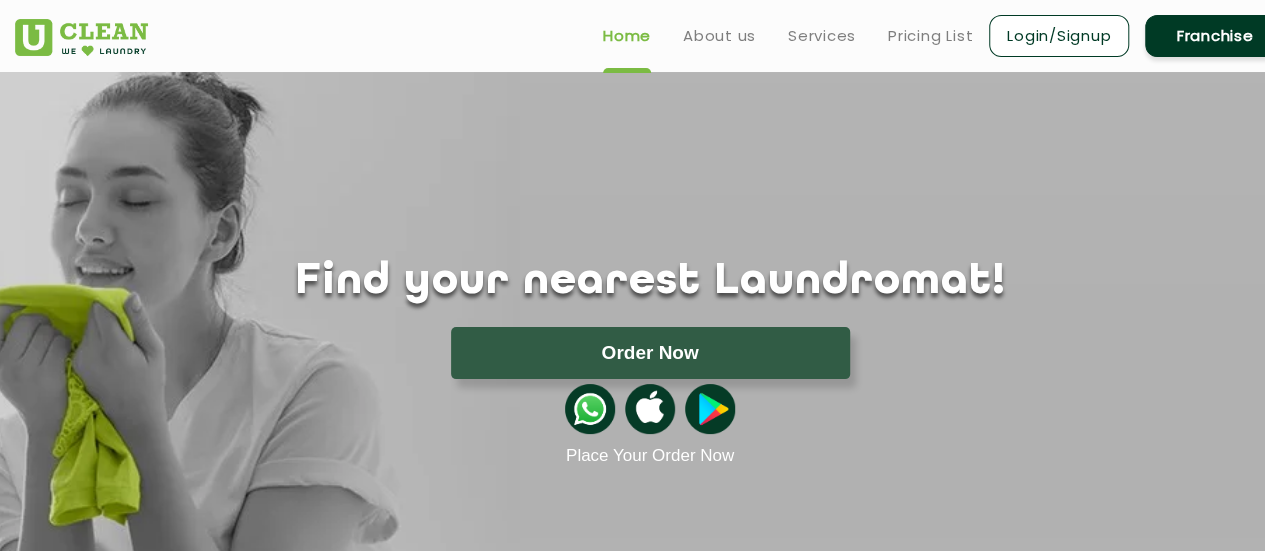 click 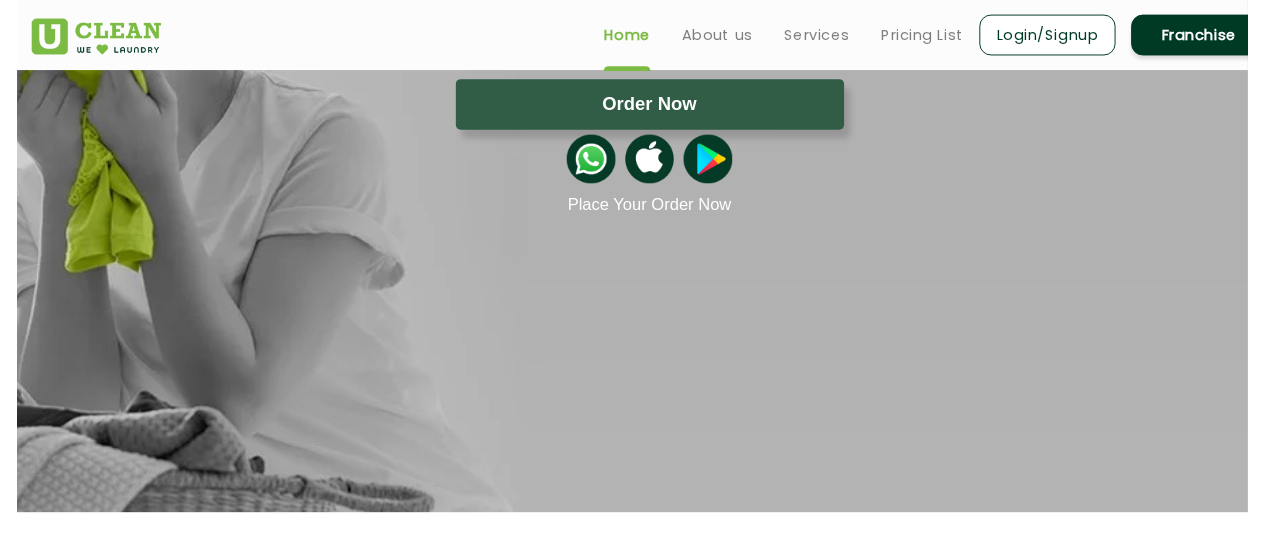 scroll, scrollTop: 0, scrollLeft: 0, axis: both 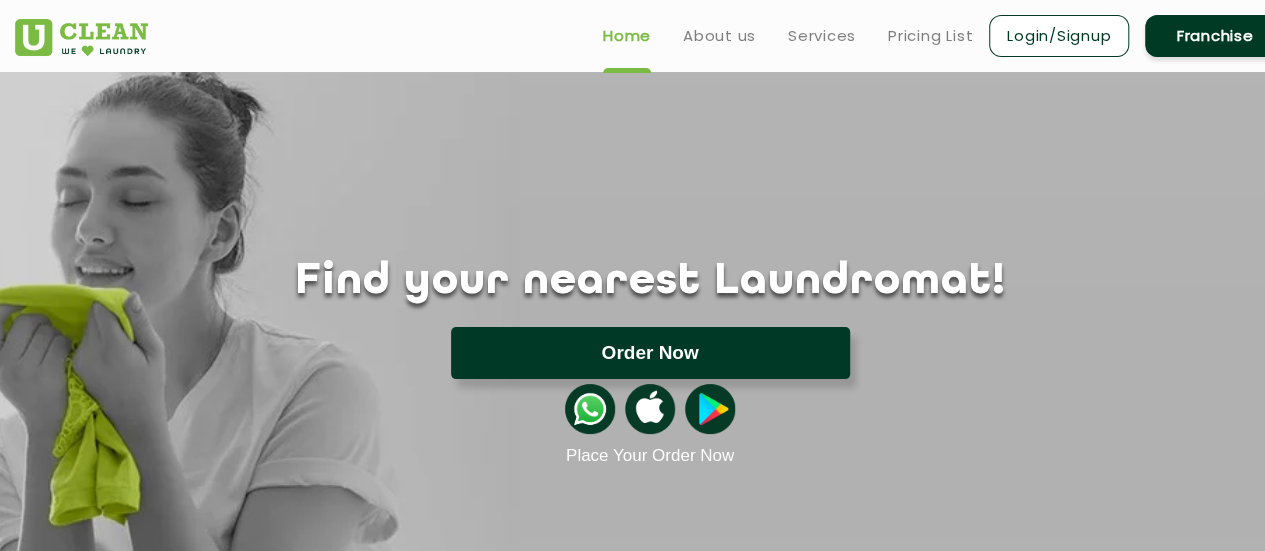 click on "Order Now" 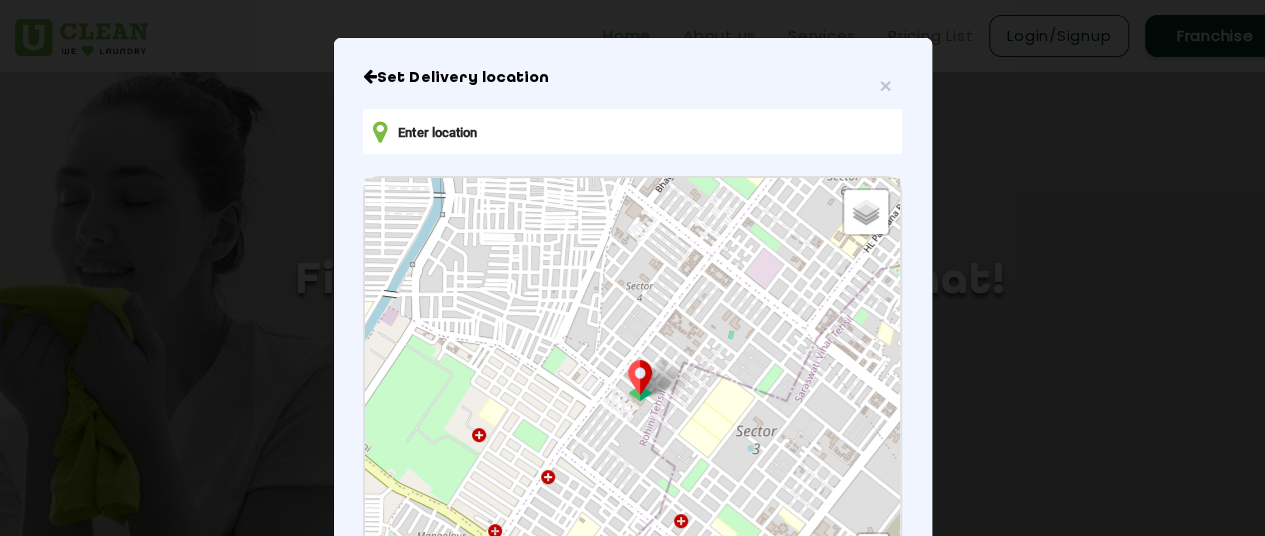 scroll, scrollTop: 300, scrollLeft: 0, axis: vertical 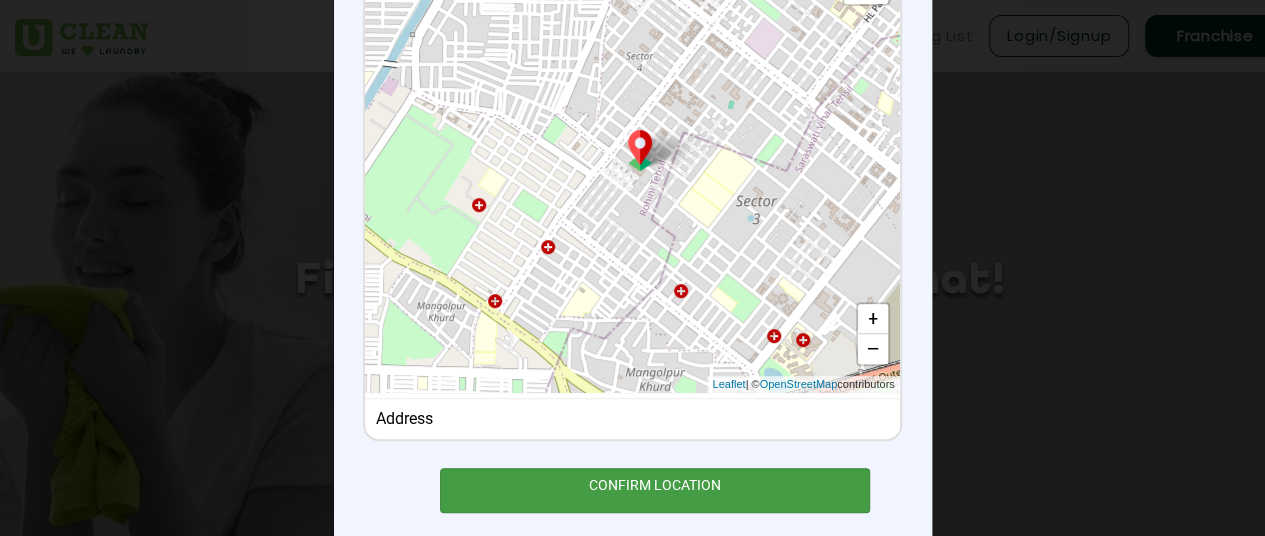 type on "[NUMBER], [STREET], [CITY], [STATE] [POSTAL_CODE], [COUNTRY]" 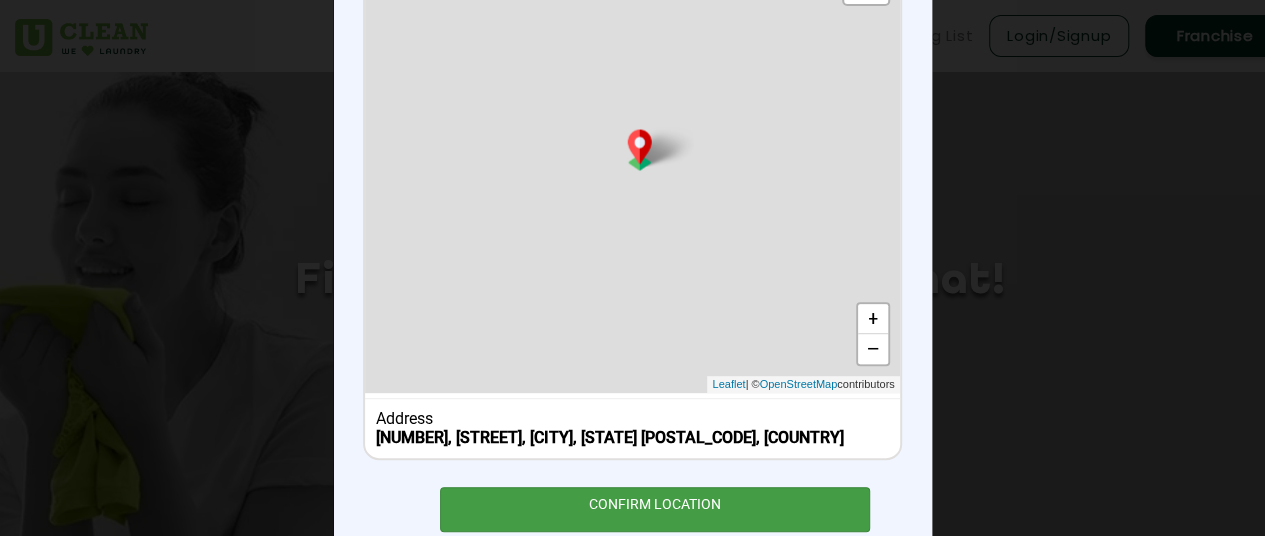 click on "CONFIRM LOCATION" at bounding box center (655, 509) 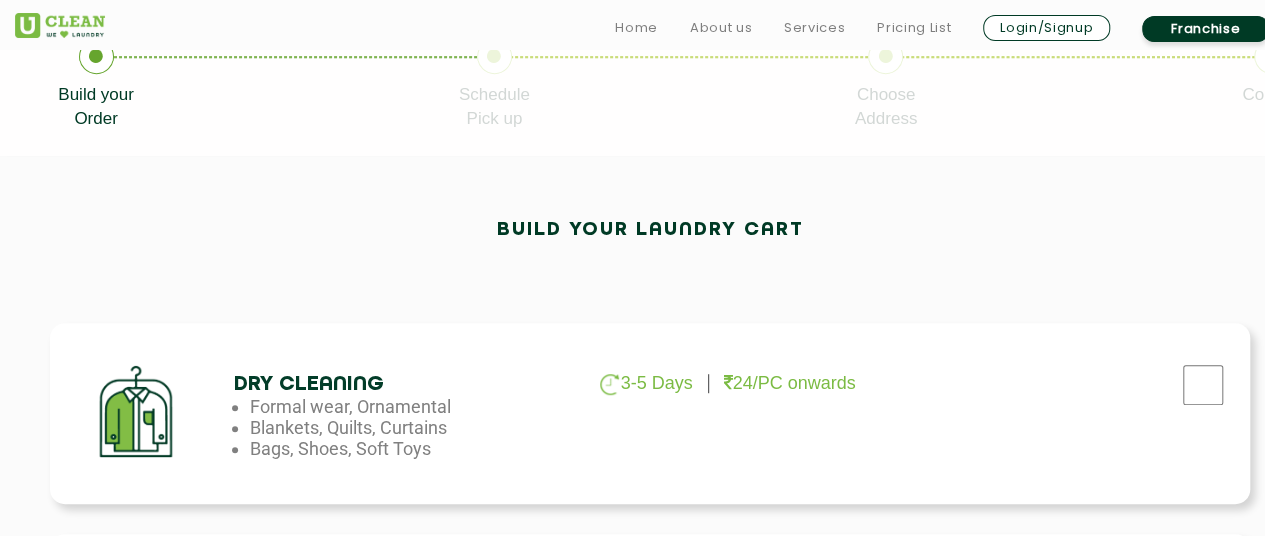 scroll, scrollTop: 600, scrollLeft: 0, axis: vertical 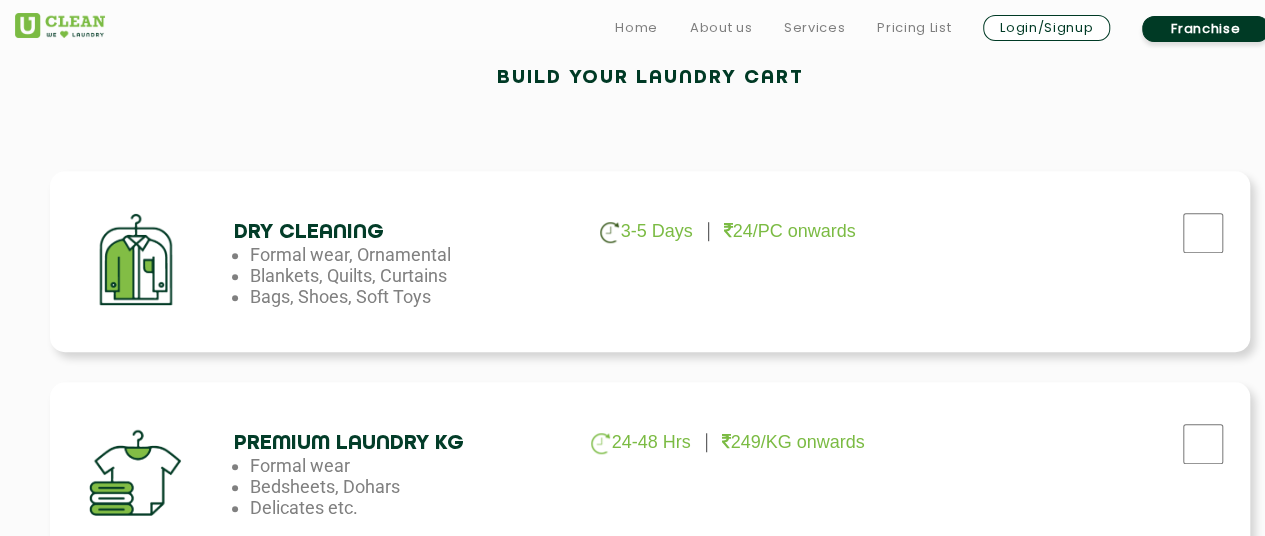 drag, startPoint x: 344, startPoint y: 254, endPoint x: 496, endPoint y: 297, distance: 157.96518 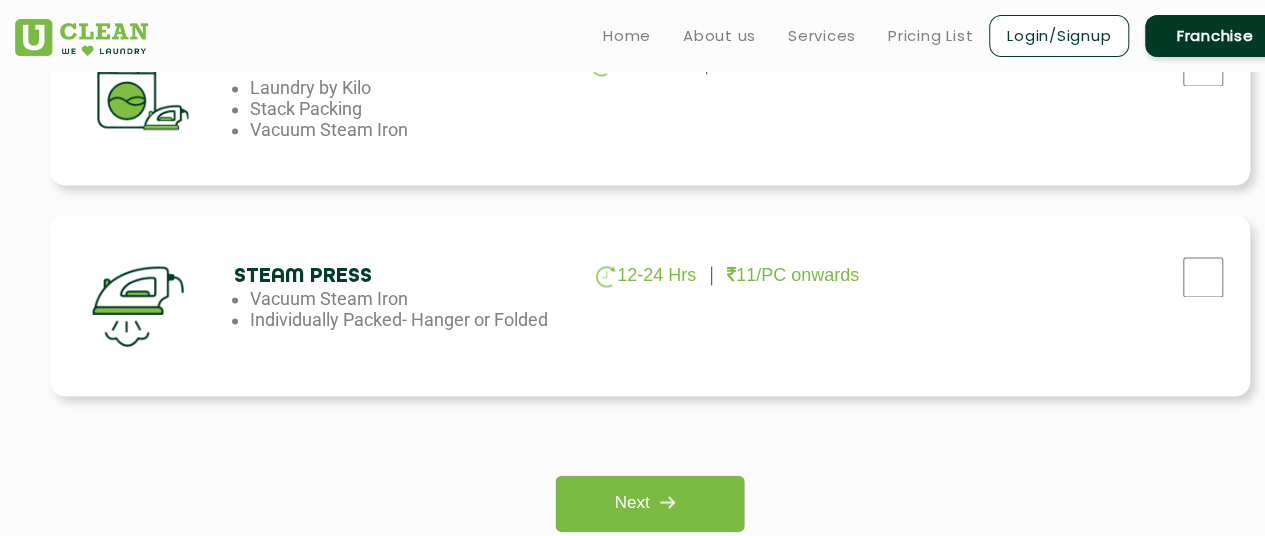 scroll, scrollTop: 1200, scrollLeft: 0, axis: vertical 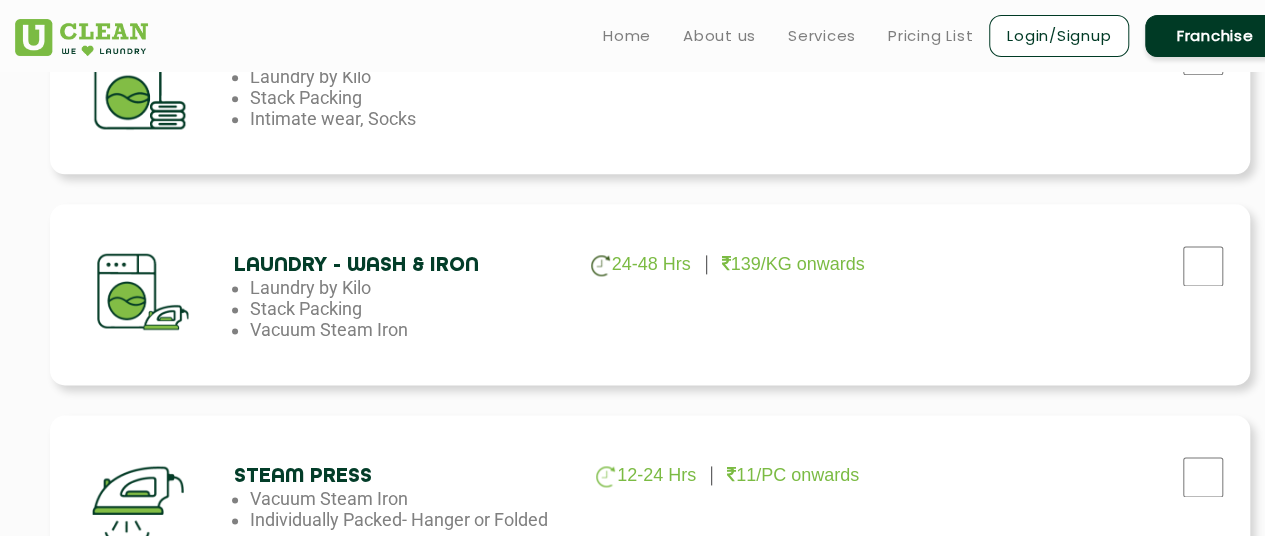 drag, startPoint x: 339, startPoint y: 259, endPoint x: 434, endPoint y: 347, distance: 129.49518 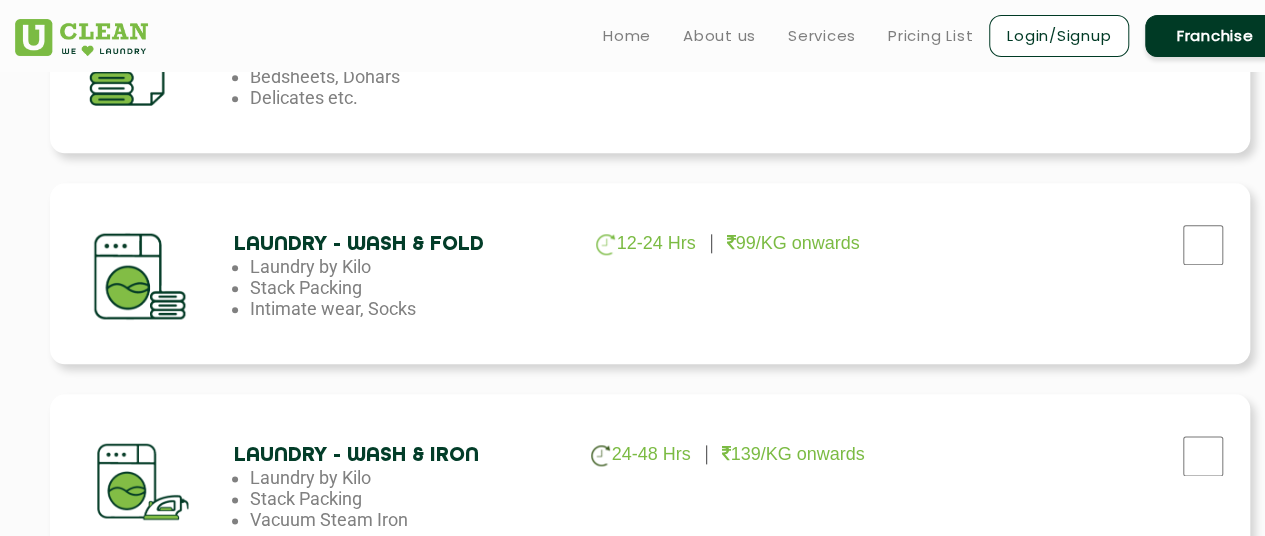 scroll, scrollTop: 1000, scrollLeft: 0, axis: vertical 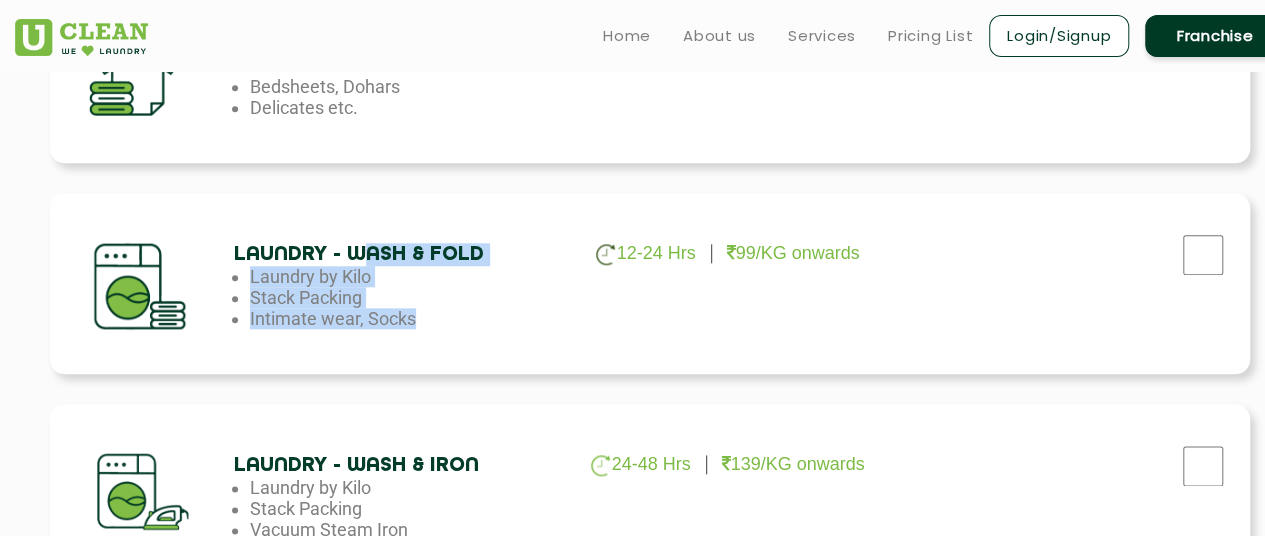 drag, startPoint x: 368, startPoint y: 248, endPoint x: 404, endPoint y: 312, distance: 73.43024 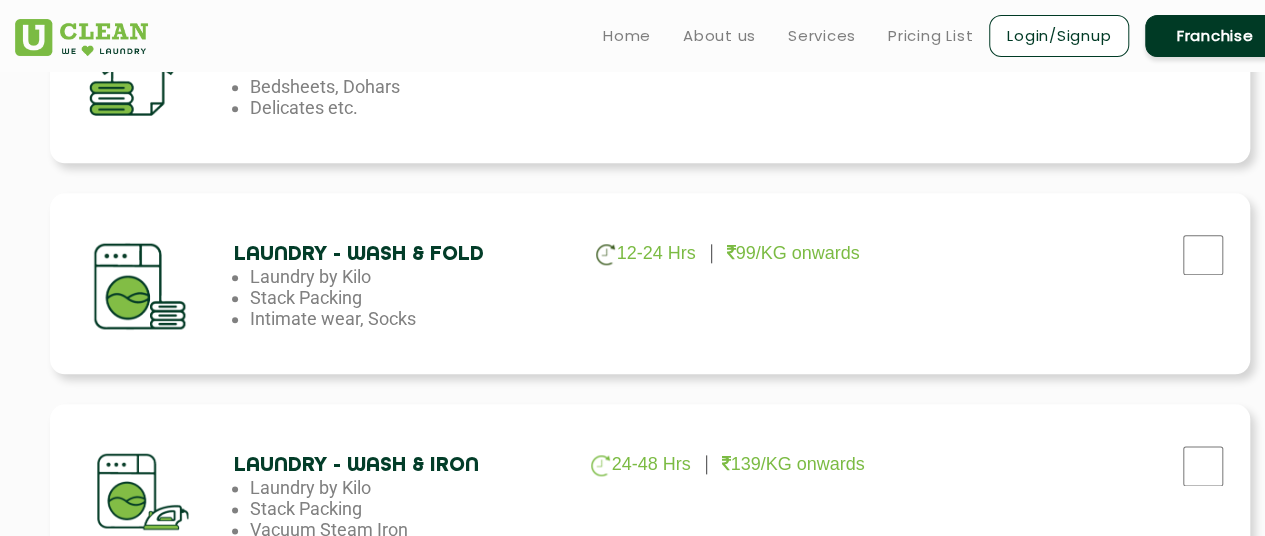 click on "Intimate wear, Socks" at bounding box center (412, -104) 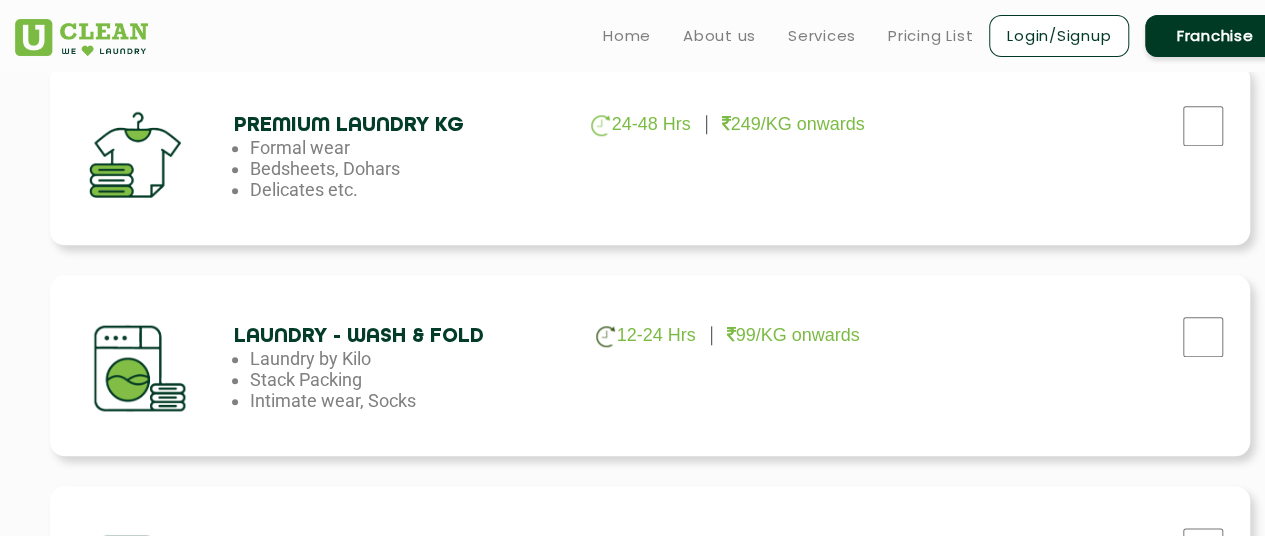 scroll, scrollTop: 900, scrollLeft: 0, axis: vertical 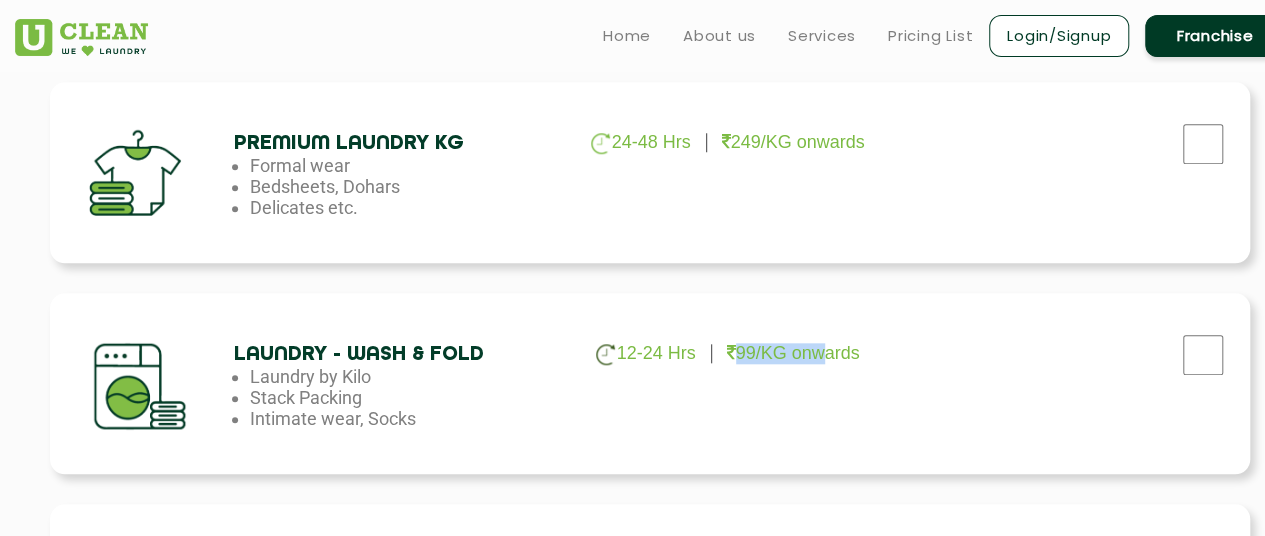 drag, startPoint x: 738, startPoint y: 347, endPoint x: 820, endPoint y: 351, distance: 82.0975 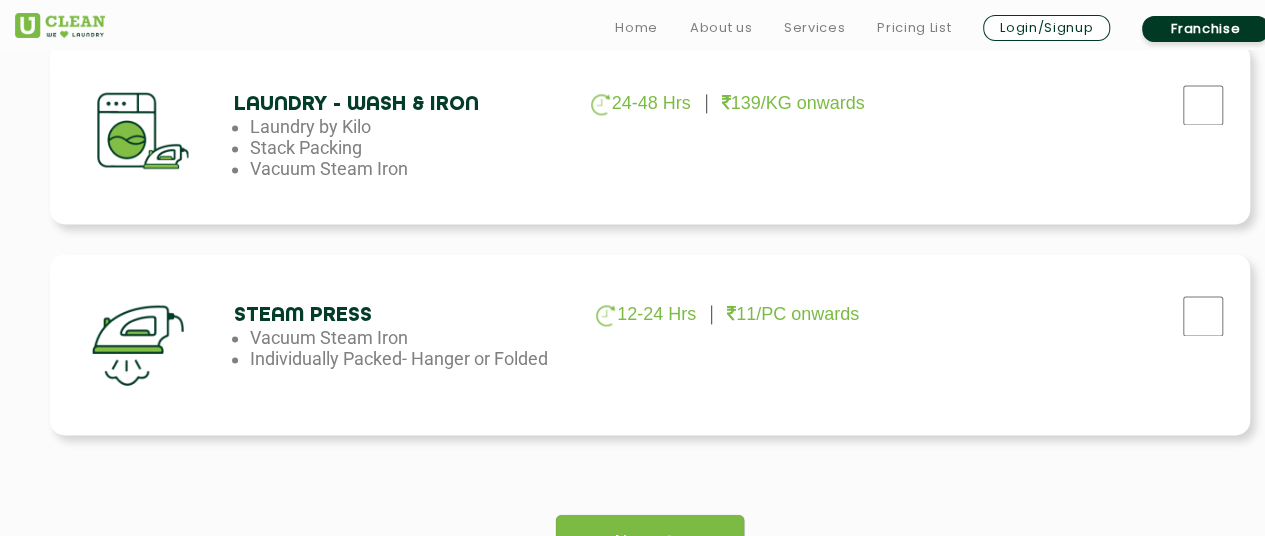 scroll, scrollTop: 1400, scrollLeft: 0, axis: vertical 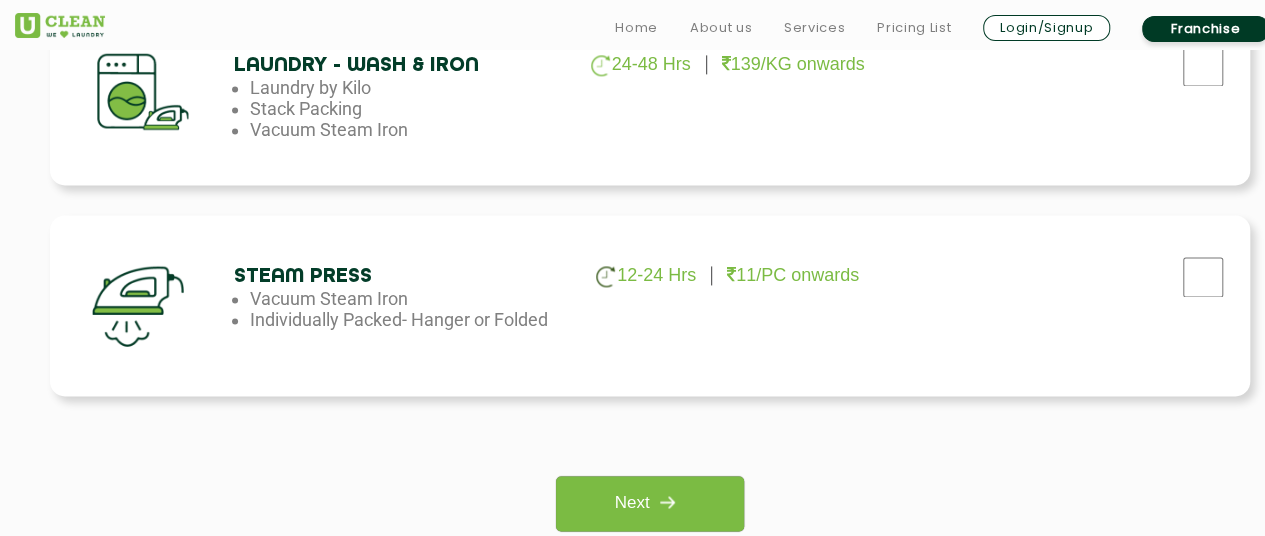 drag, startPoint x: 283, startPoint y: 303, endPoint x: 474, endPoint y: 299, distance: 191.04189 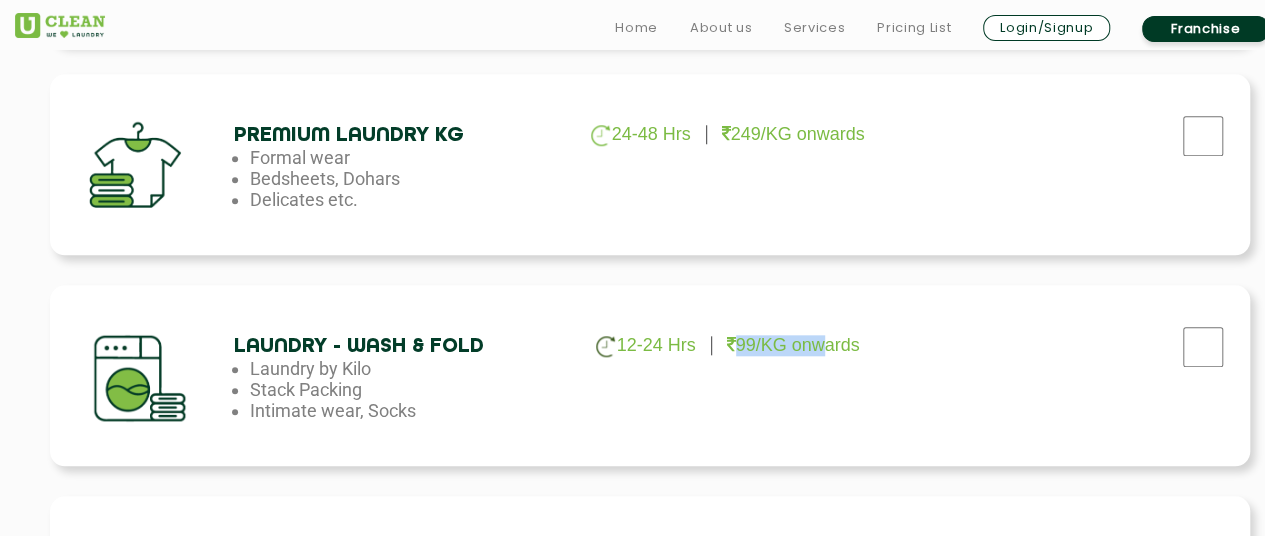 scroll, scrollTop: 1100, scrollLeft: 0, axis: vertical 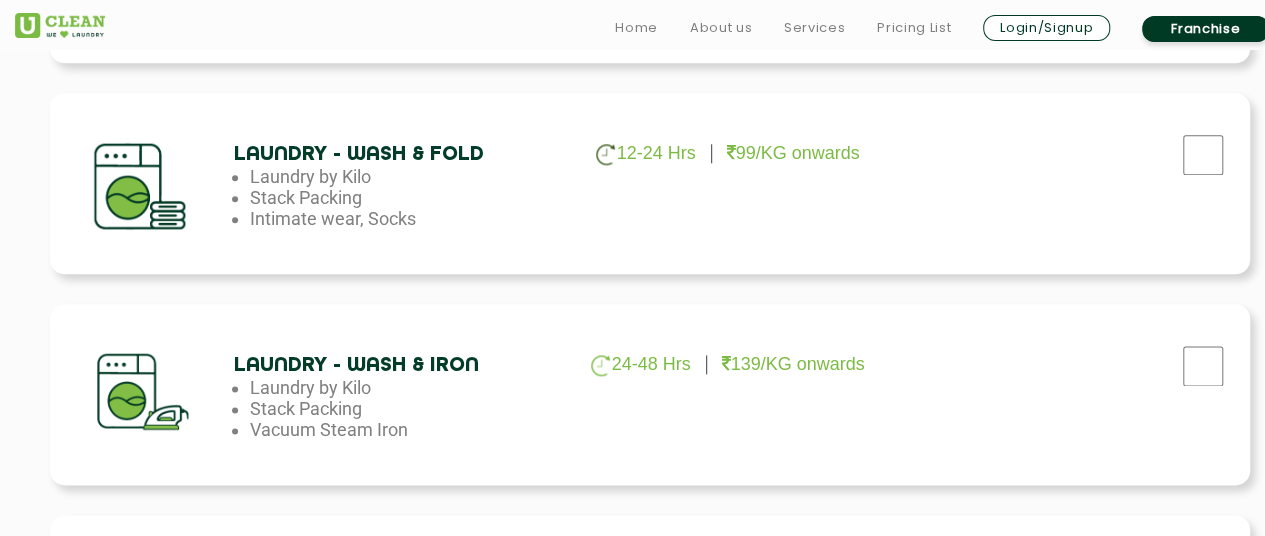click at bounding box center (149, 183) 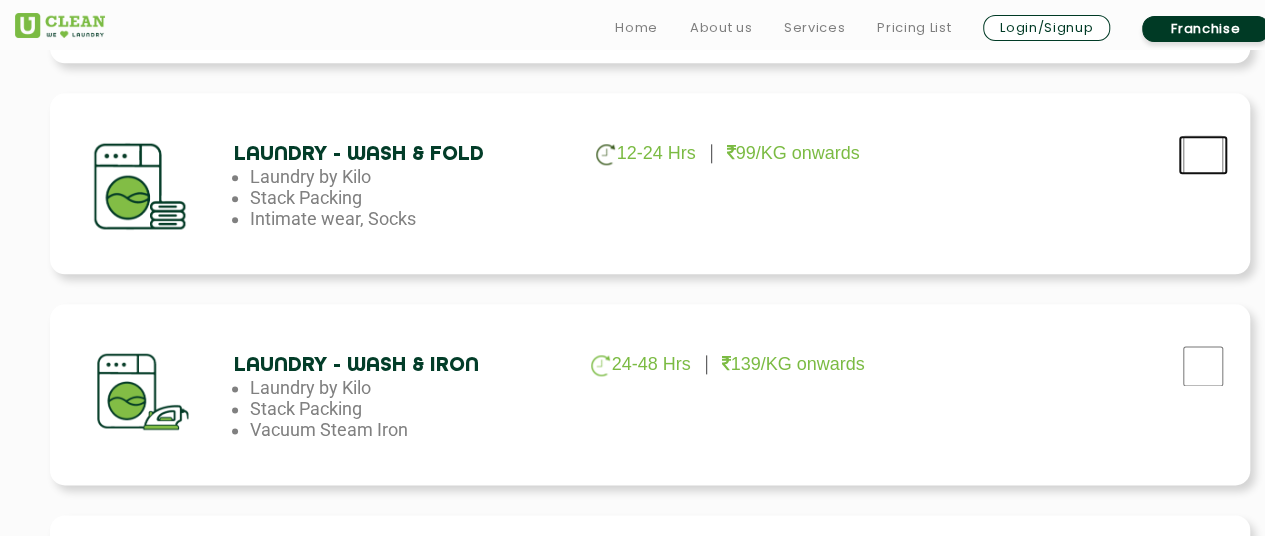 click at bounding box center [1203, -267] 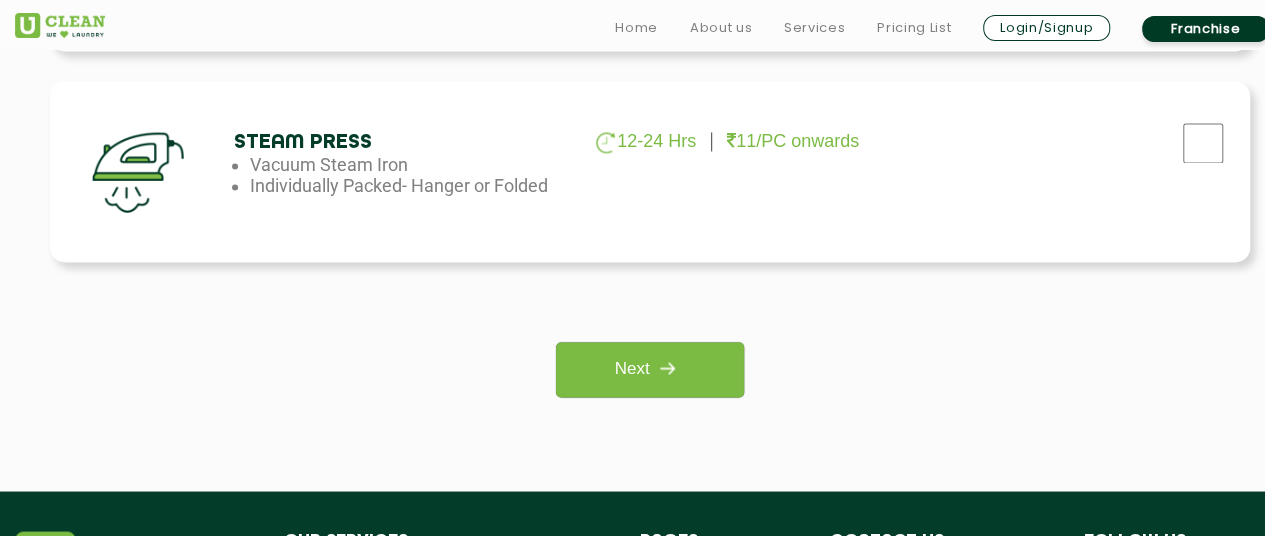 scroll, scrollTop: 1700, scrollLeft: 0, axis: vertical 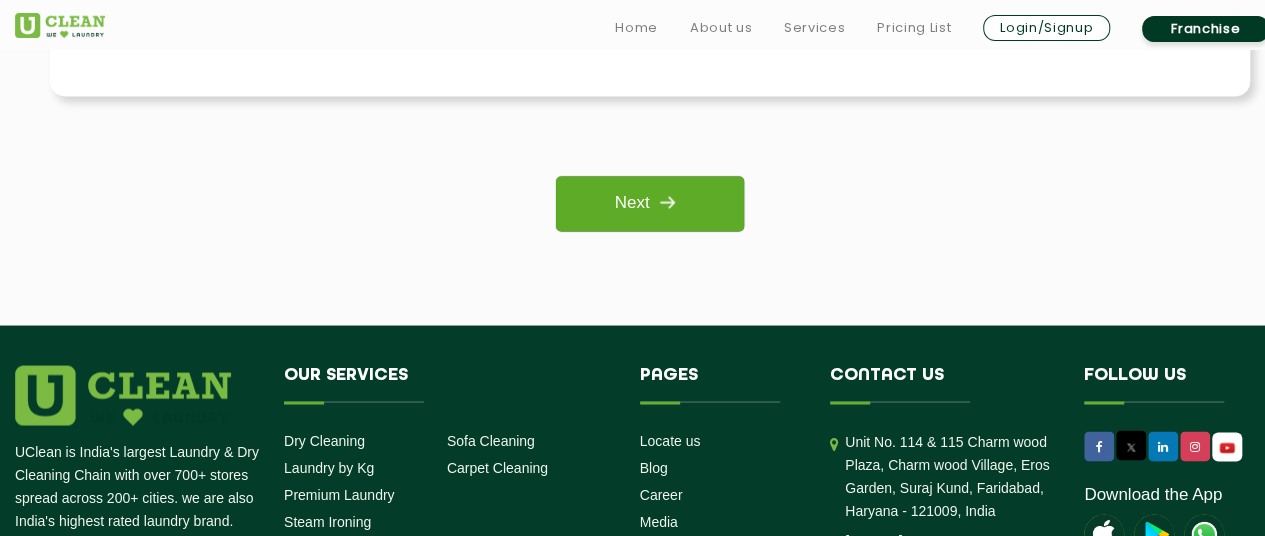 click on "Next" at bounding box center (649, 203) 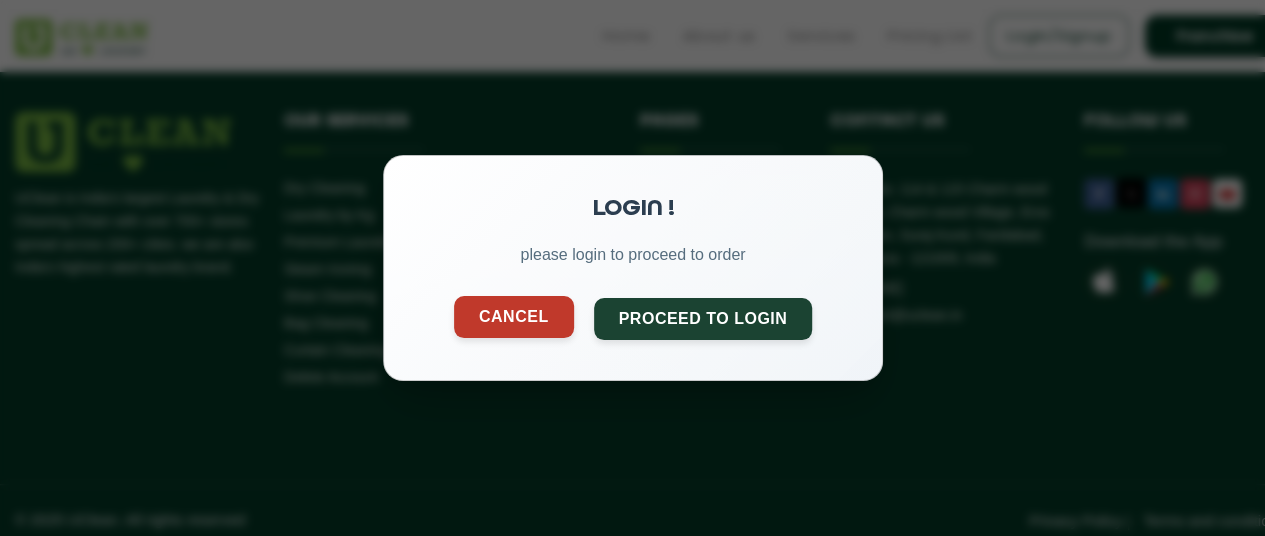 click on "Cancel" 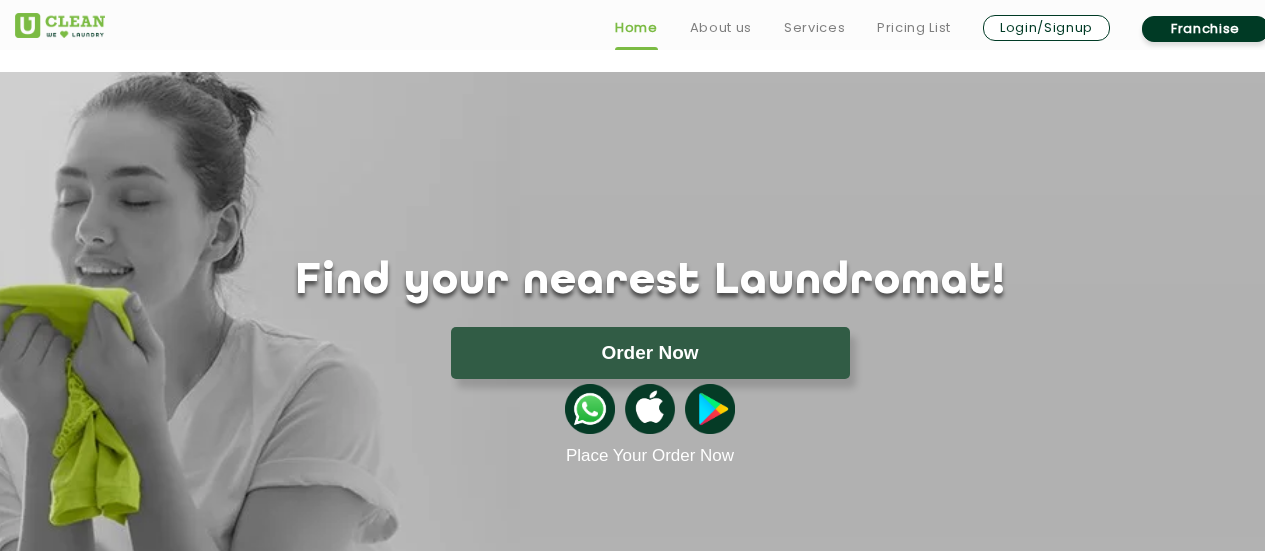 scroll, scrollTop: 400, scrollLeft: 0, axis: vertical 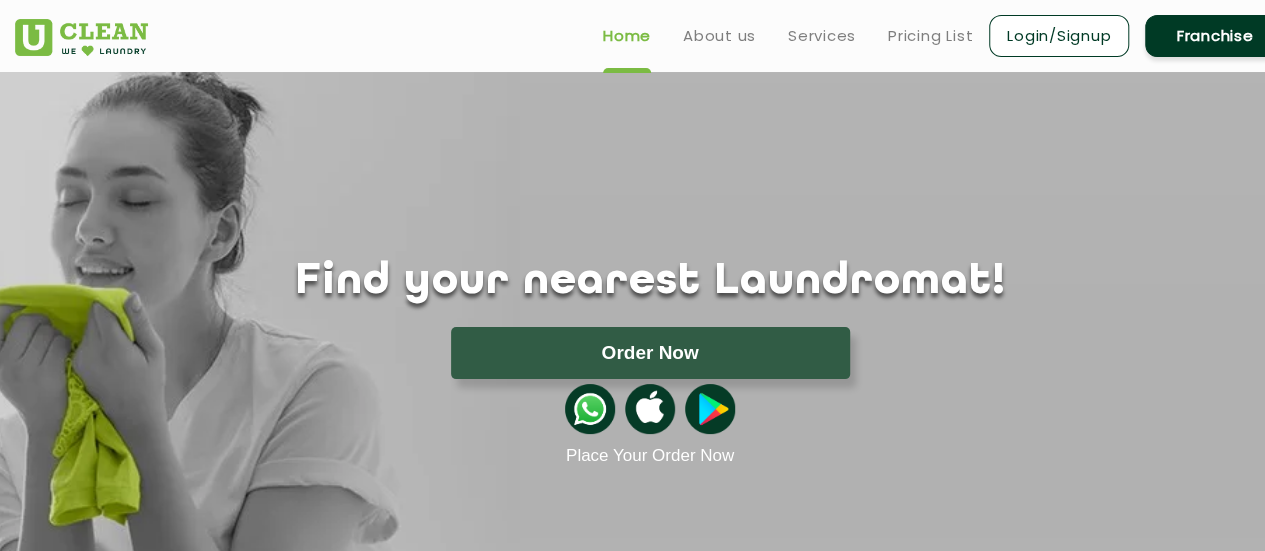 click on "Login/Signup" at bounding box center (1059, 36) 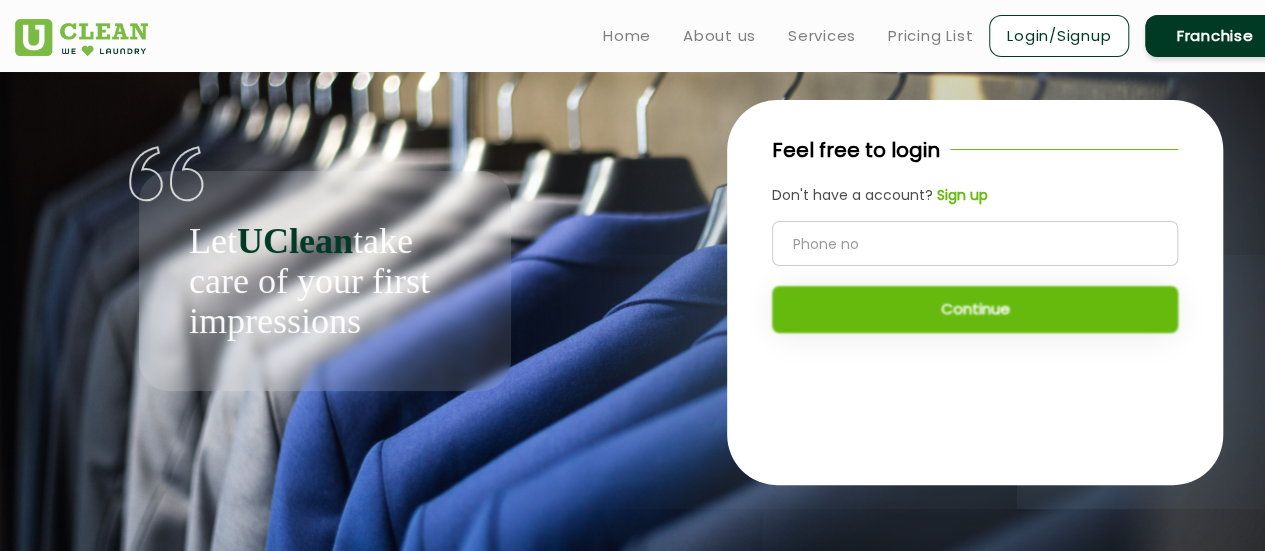 click 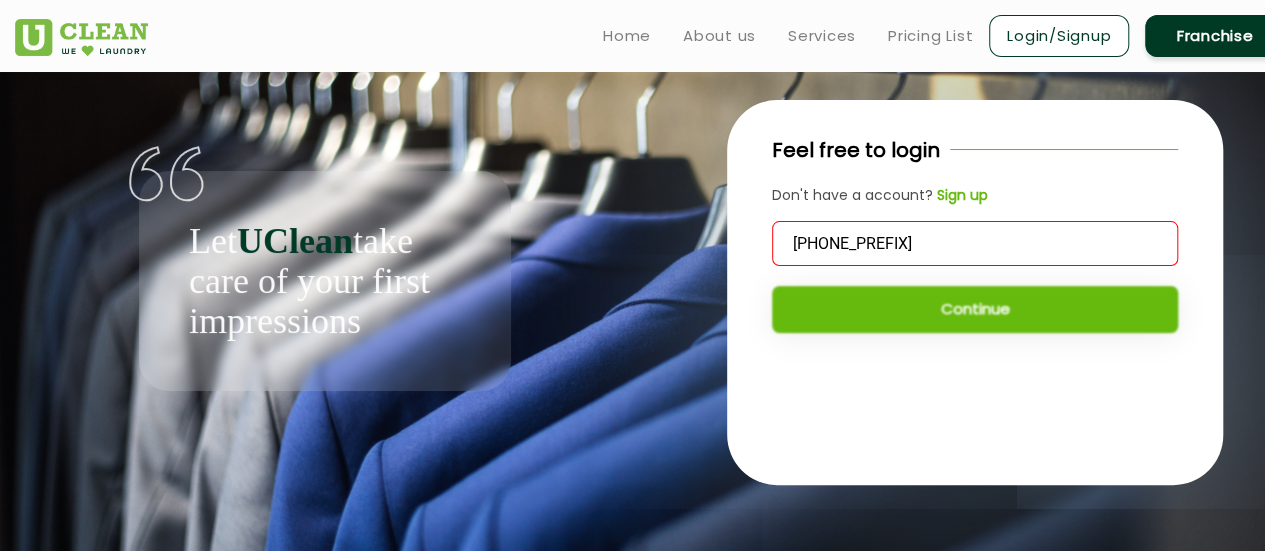 click on "6303561" 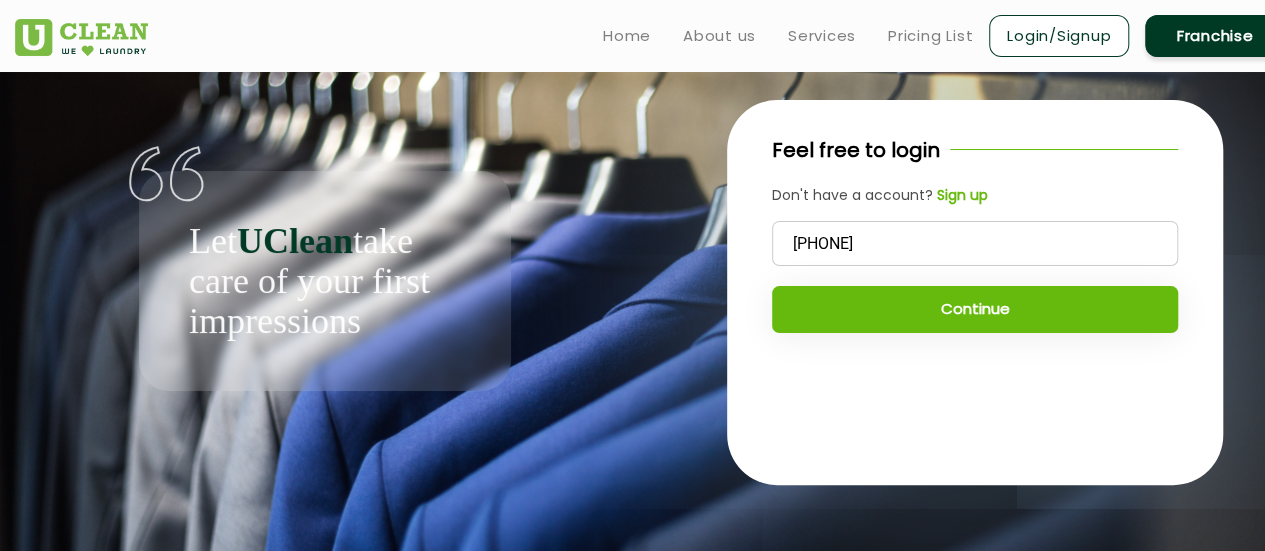 type on "6303561057" 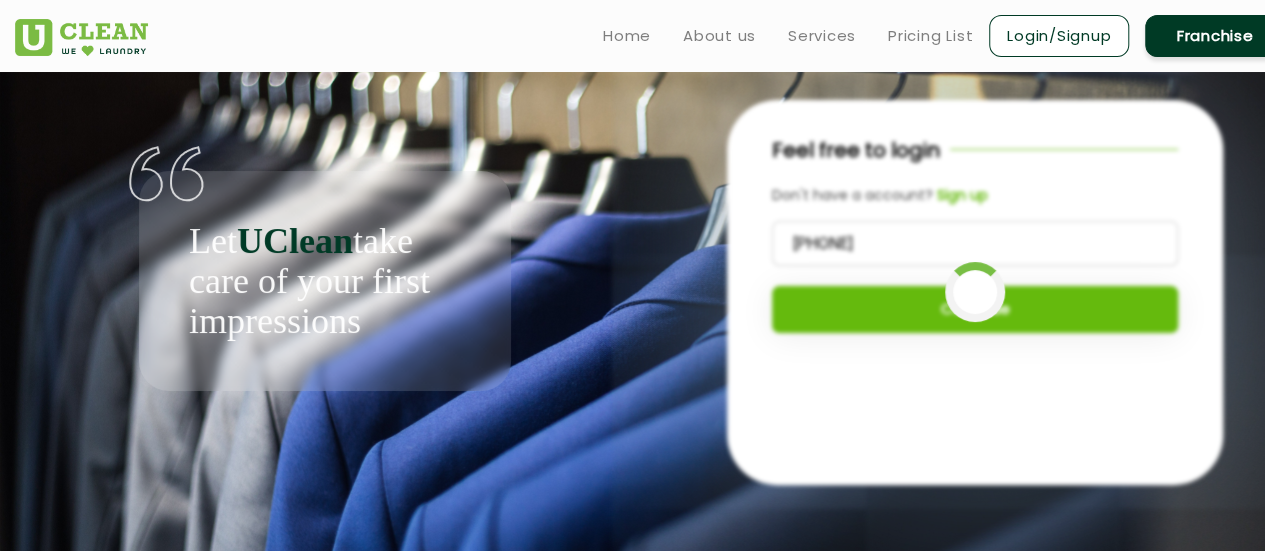 scroll, scrollTop: 8, scrollLeft: 0, axis: vertical 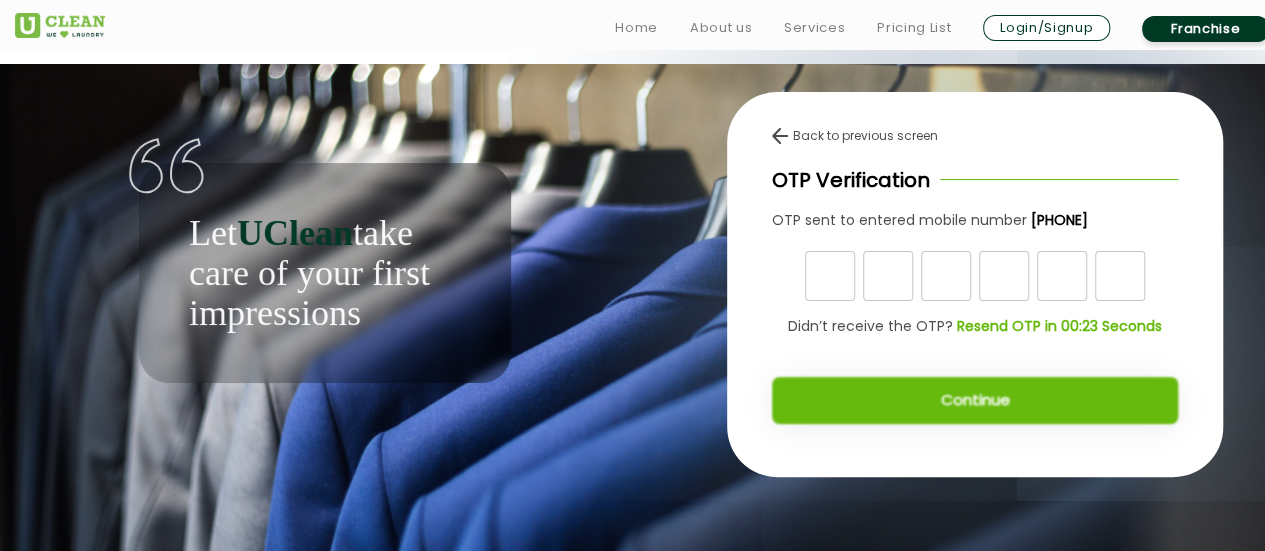 click at bounding box center (830, 276) 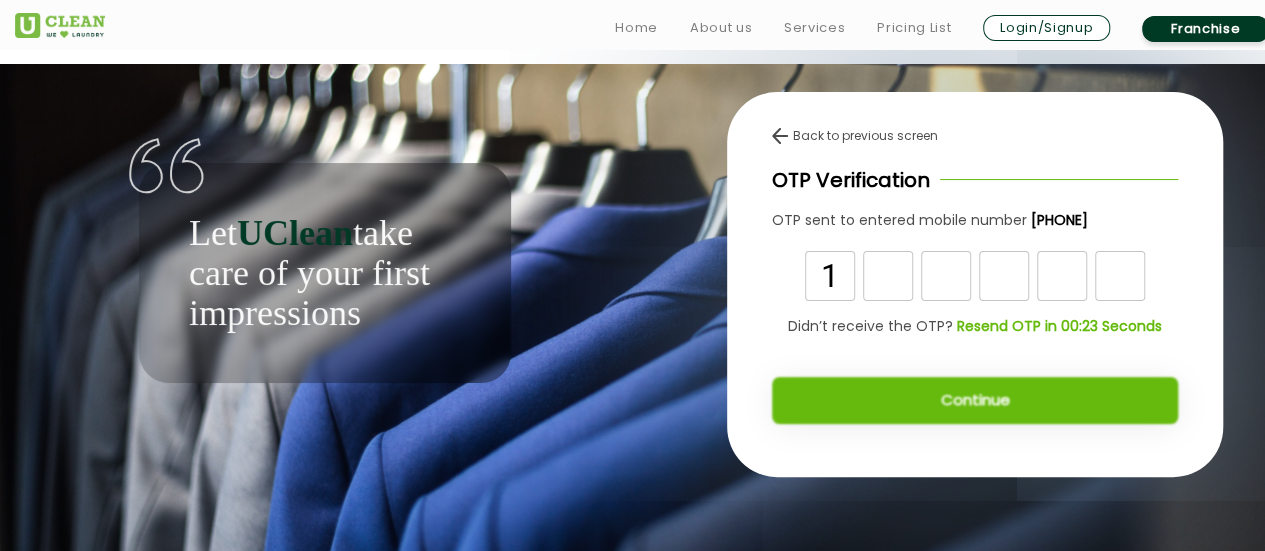 type on "1" 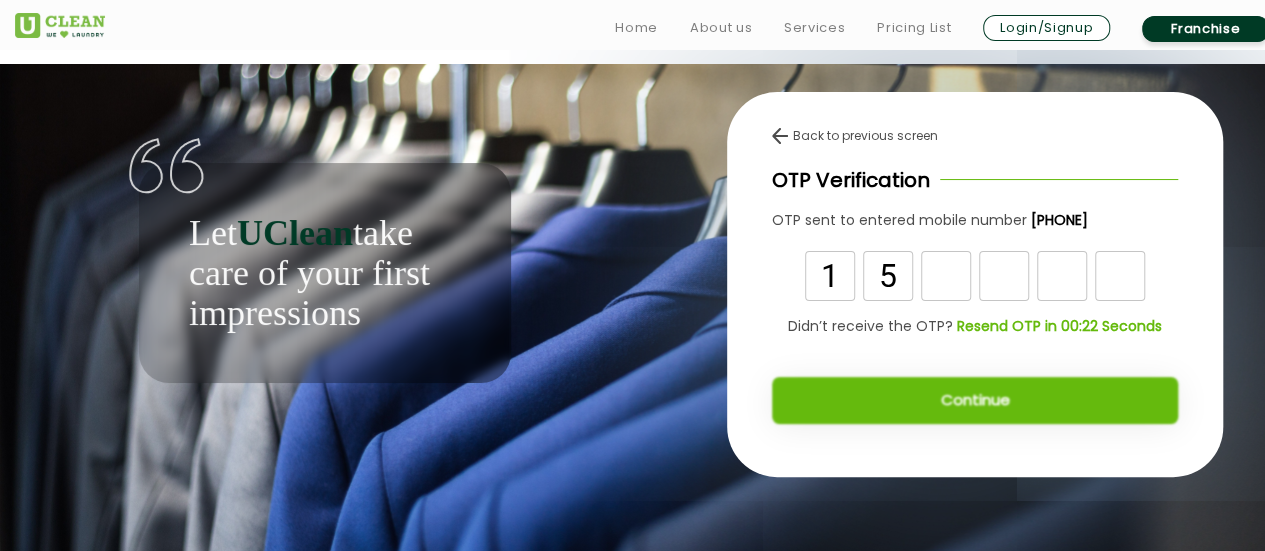 type on "5" 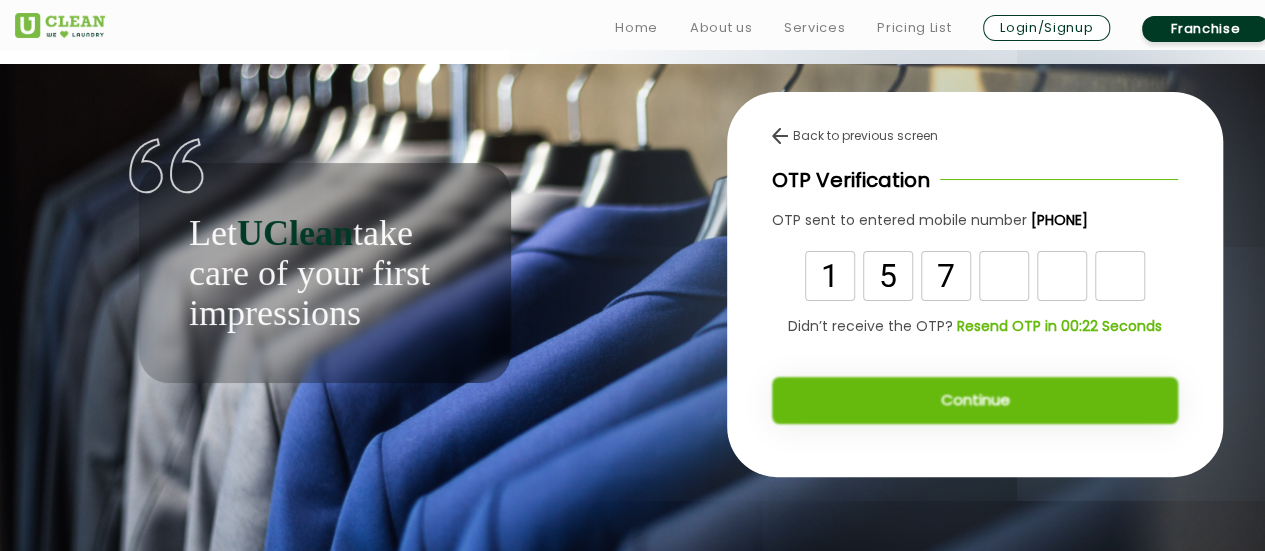 type on "7" 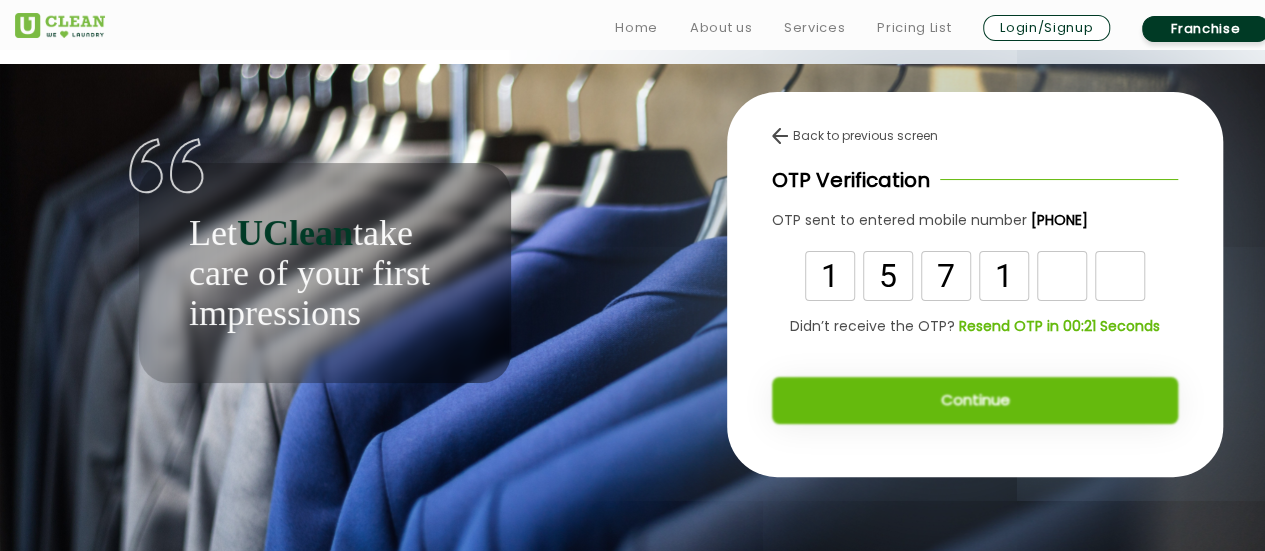 type on "1" 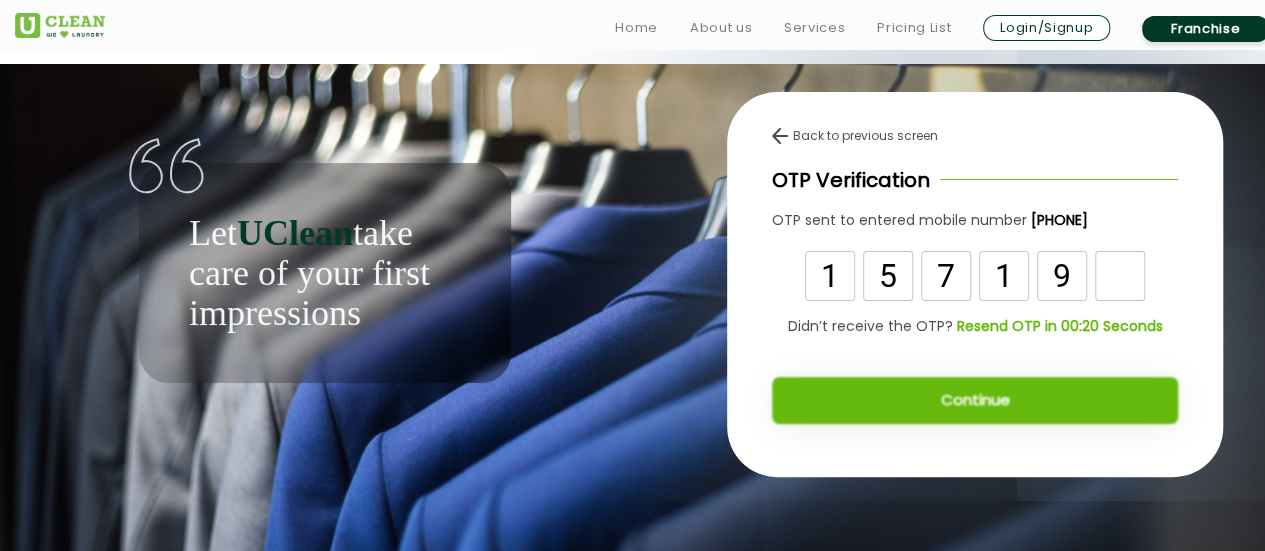 type on "9" 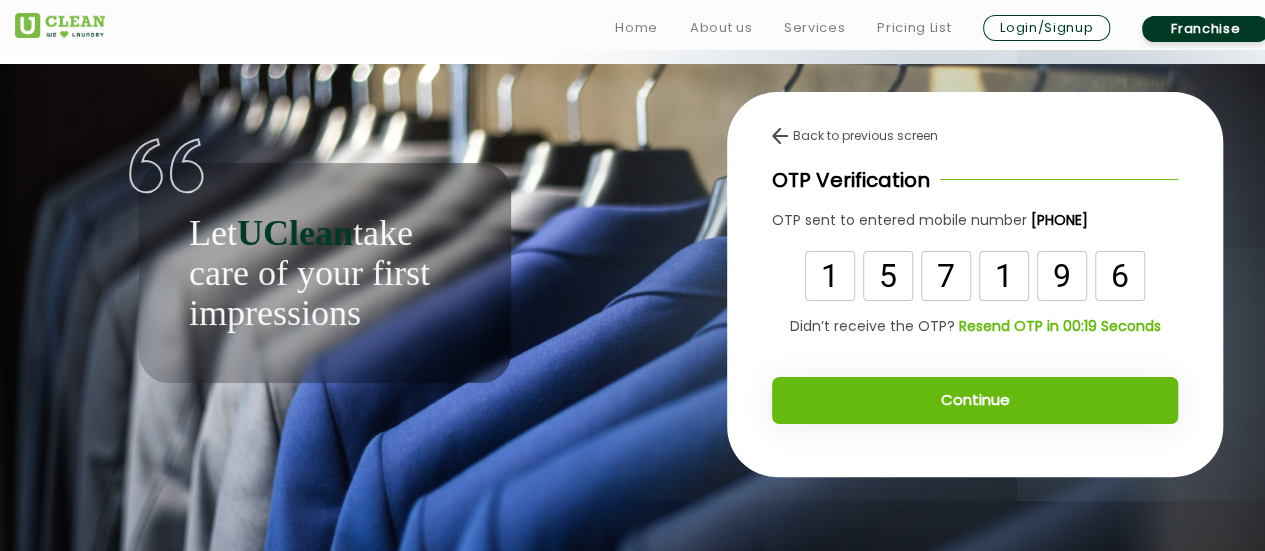 type on "6" 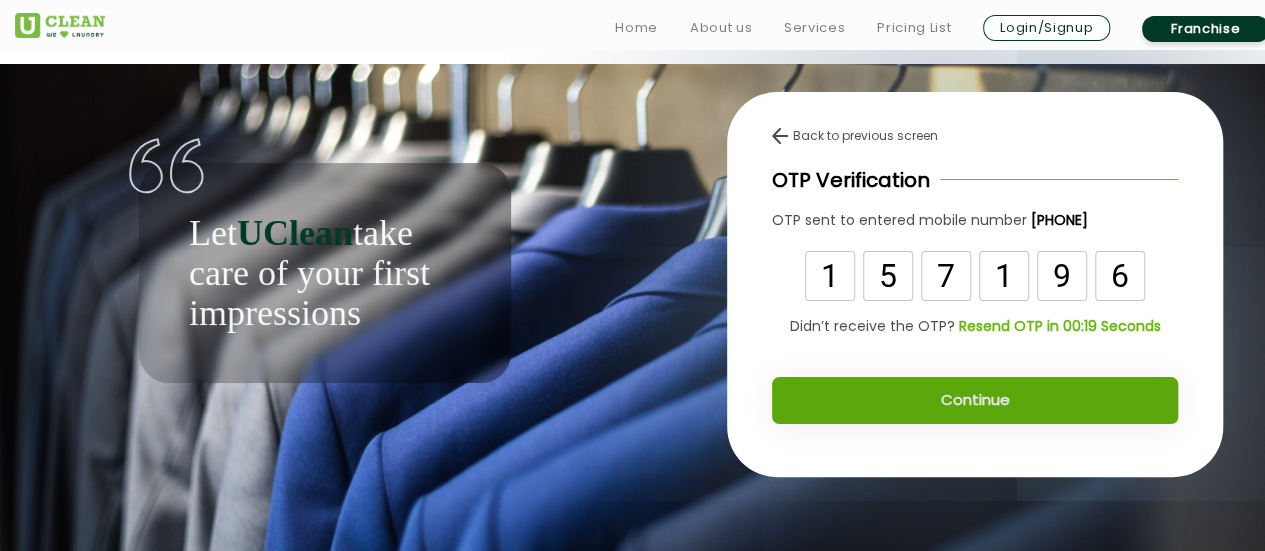 click on "Continue" 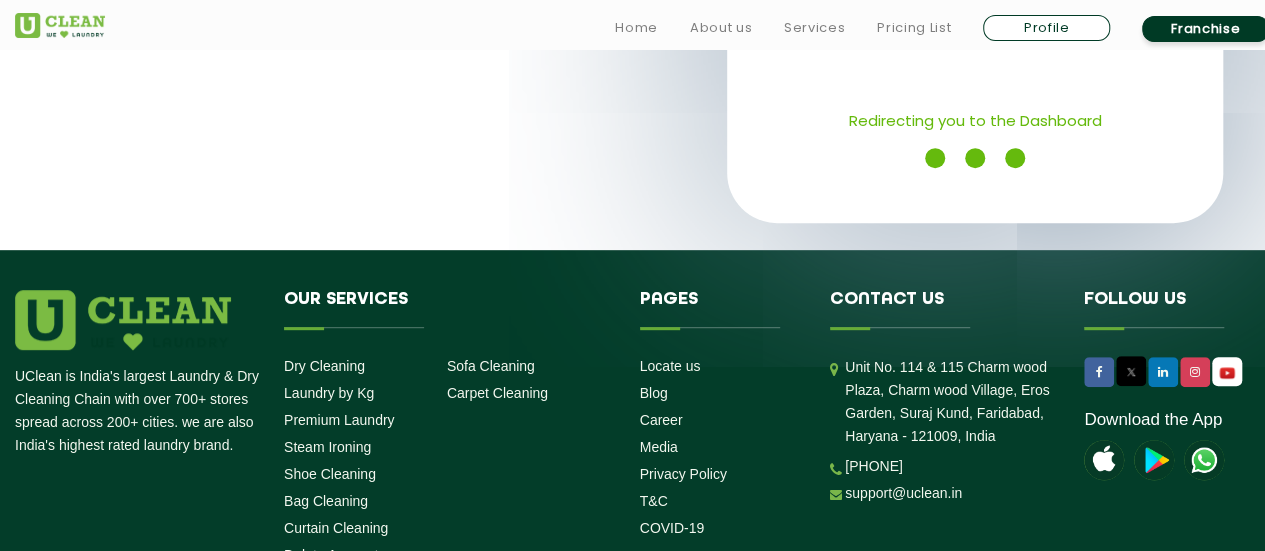 scroll, scrollTop: 400, scrollLeft: 0, axis: vertical 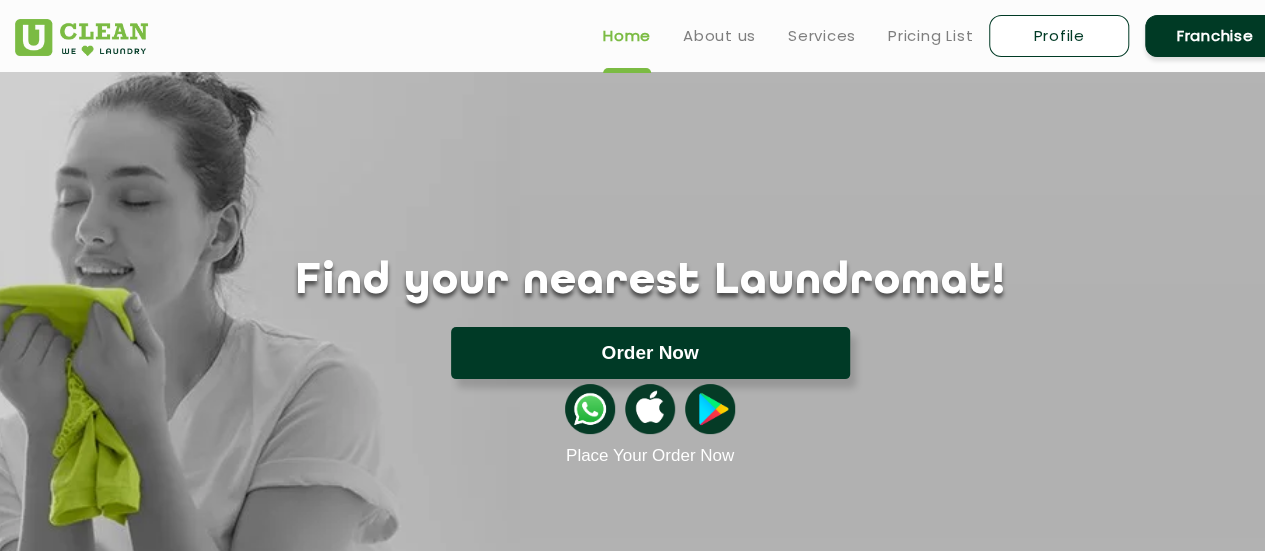 click on "Order Now" 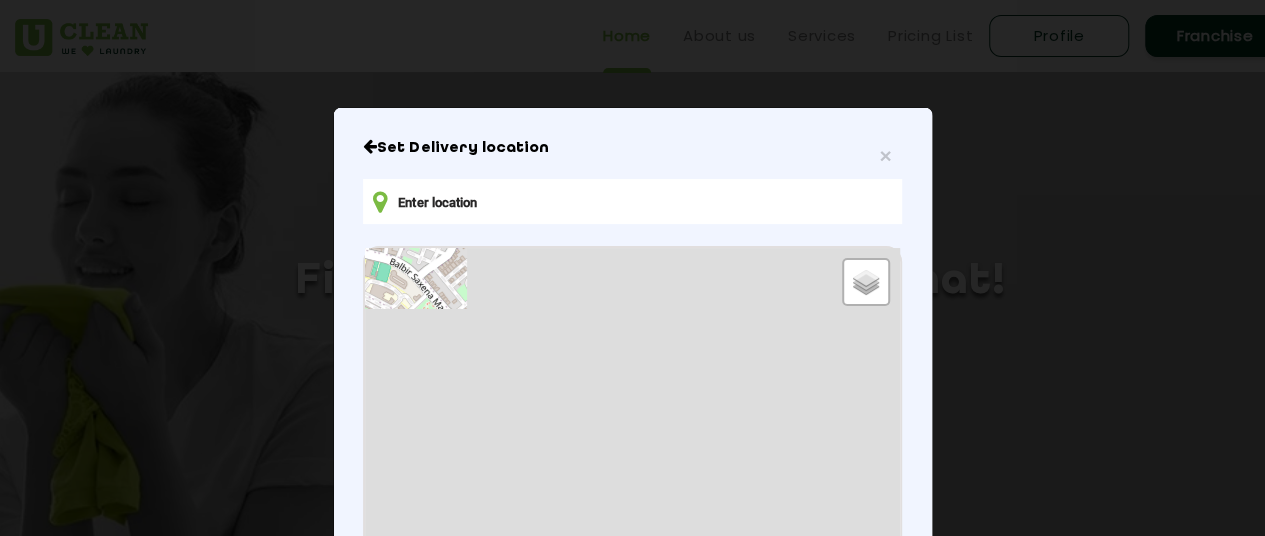 type on "[NUMBER], [STREET], [CITY], [STATE] [POSTAL_CODE], [COUNTRY]" 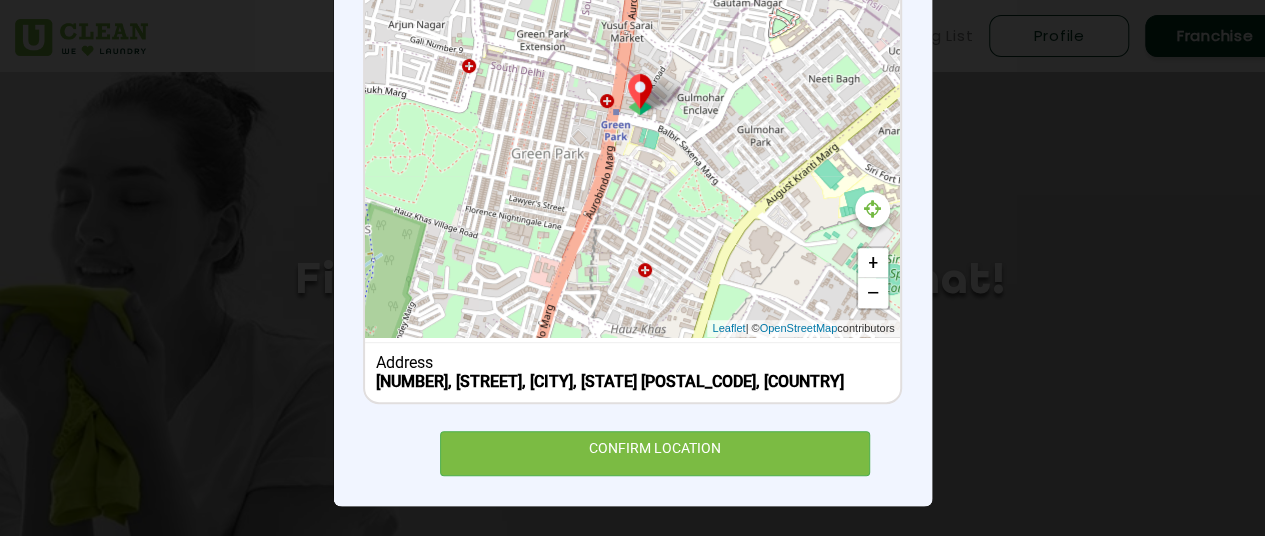 scroll, scrollTop: 358, scrollLeft: 0, axis: vertical 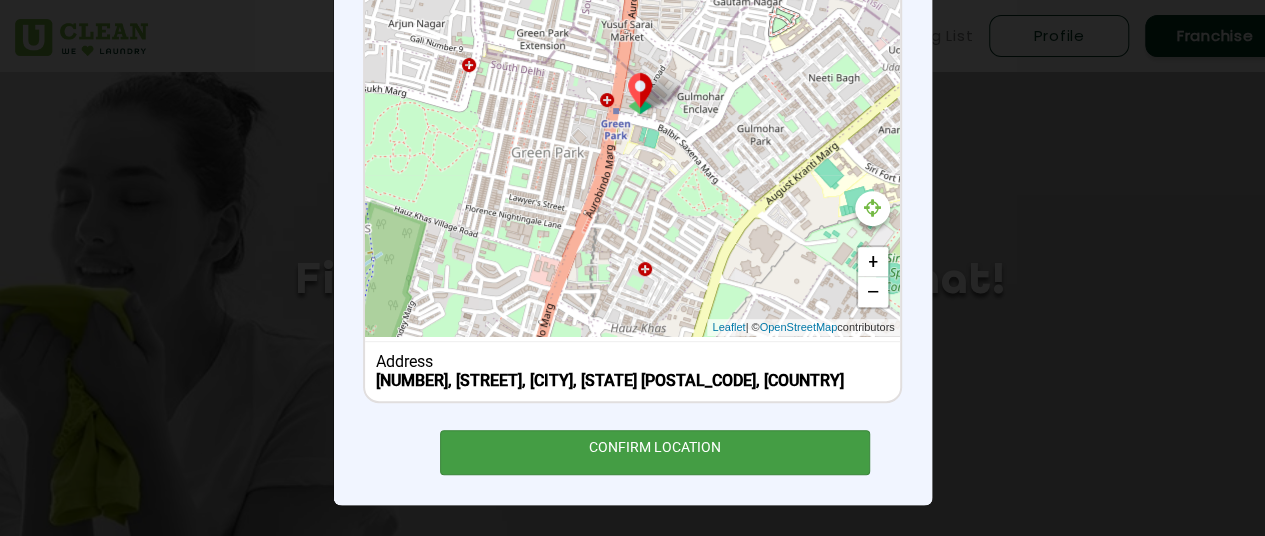 click on "CONFIRM LOCATION" at bounding box center (655, 452) 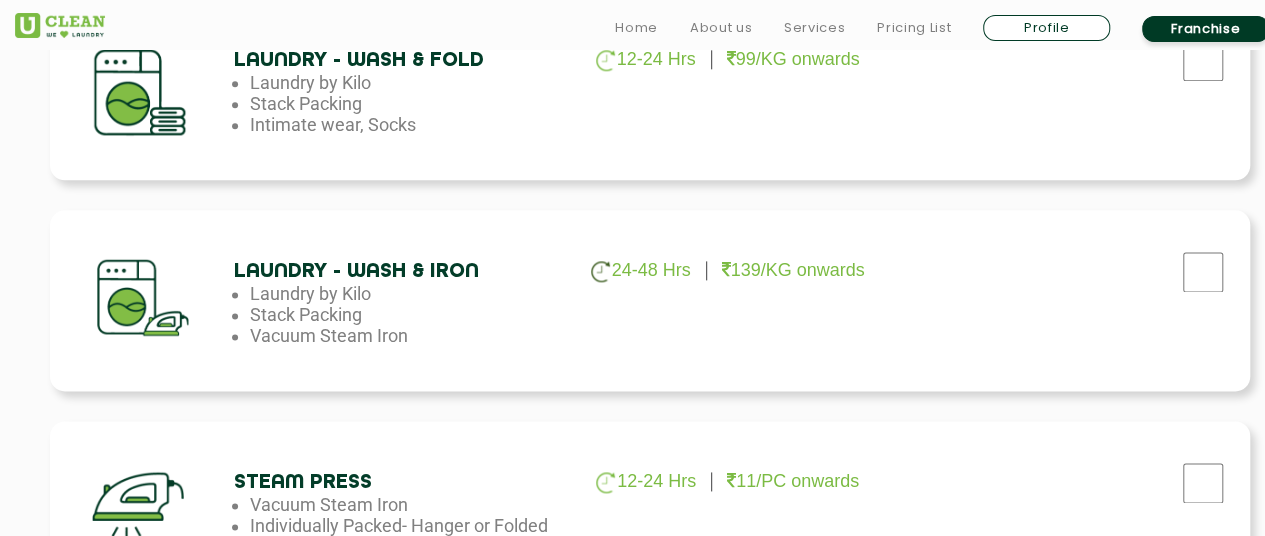 scroll, scrollTop: 1000, scrollLeft: 0, axis: vertical 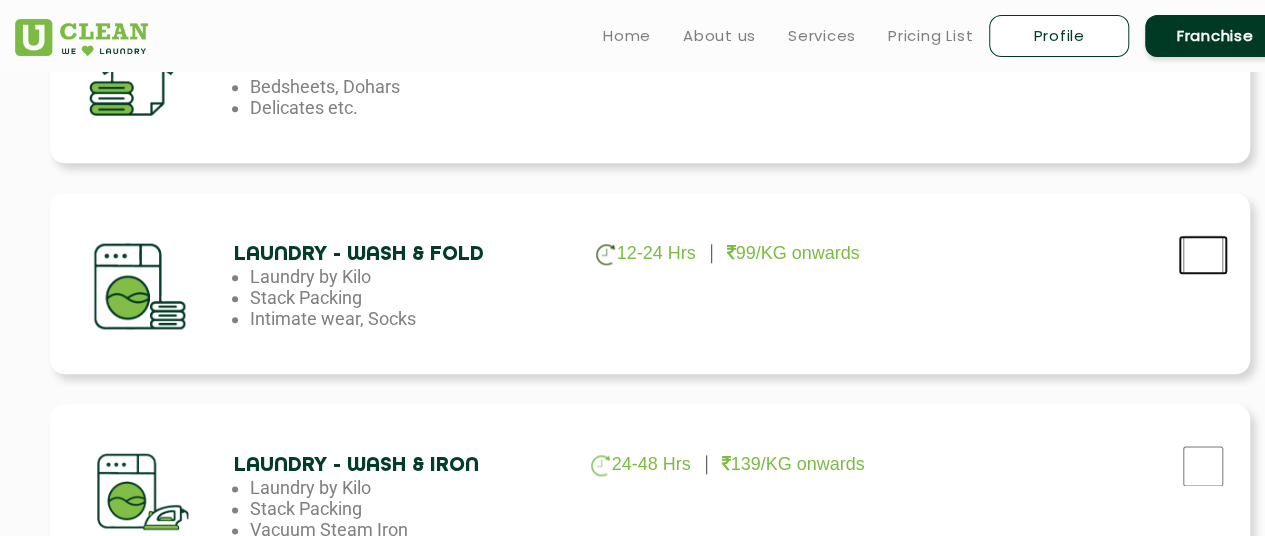 click at bounding box center (1203, -167) 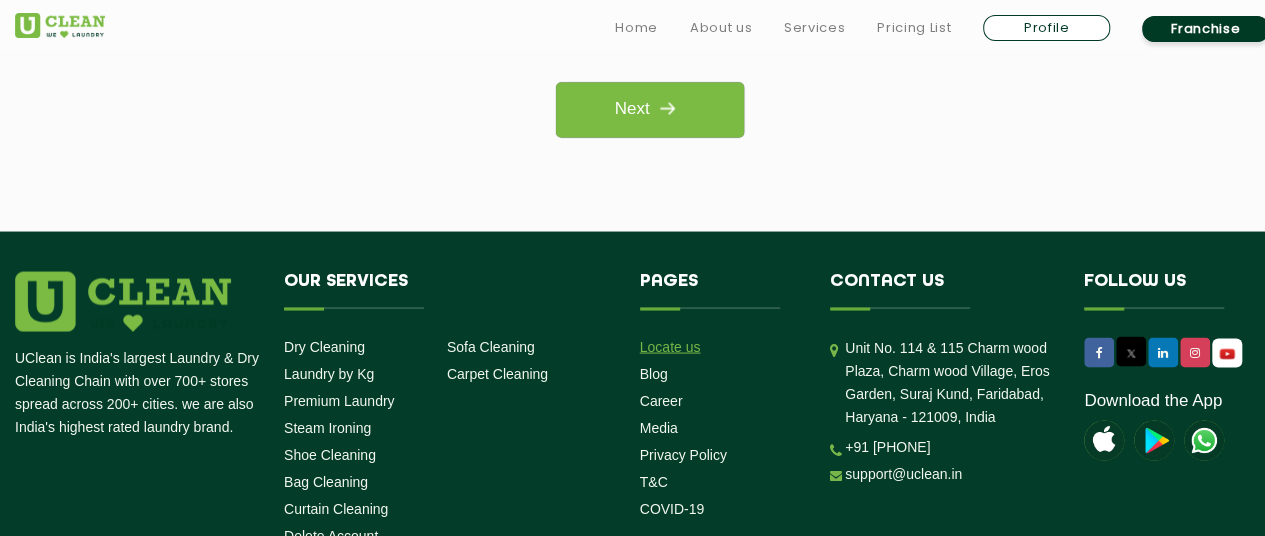 scroll, scrollTop: 1800, scrollLeft: 0, axis: vertical 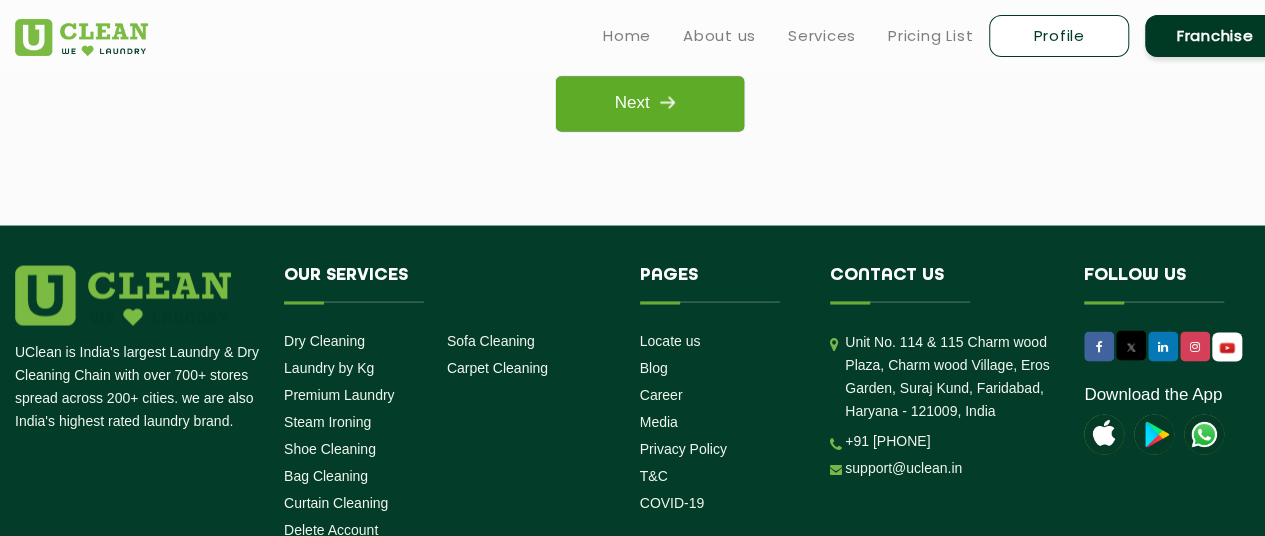 click on "Next" at bounding box center [649, 103] 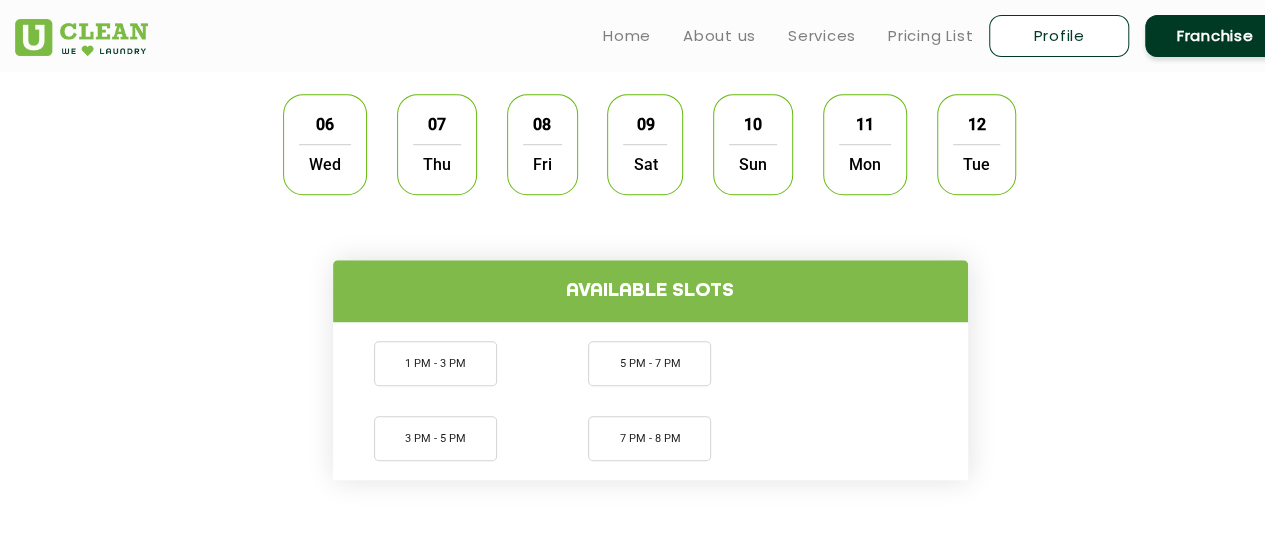 scroll, scrollTop: 600, scrollLeft: 0, axis: vertical 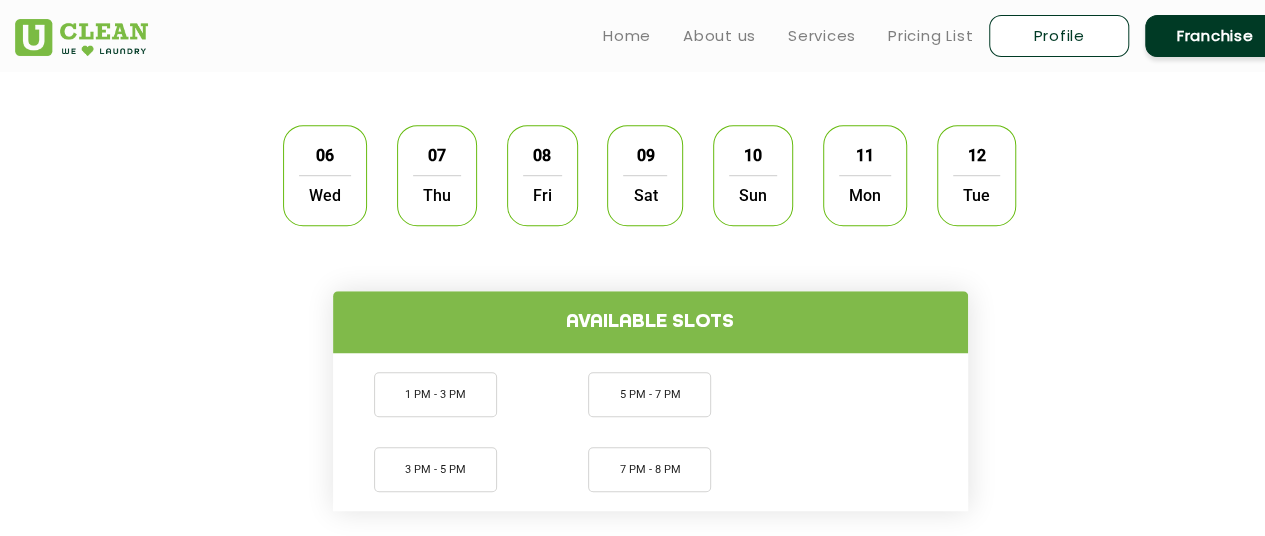 click on "06  Wed" 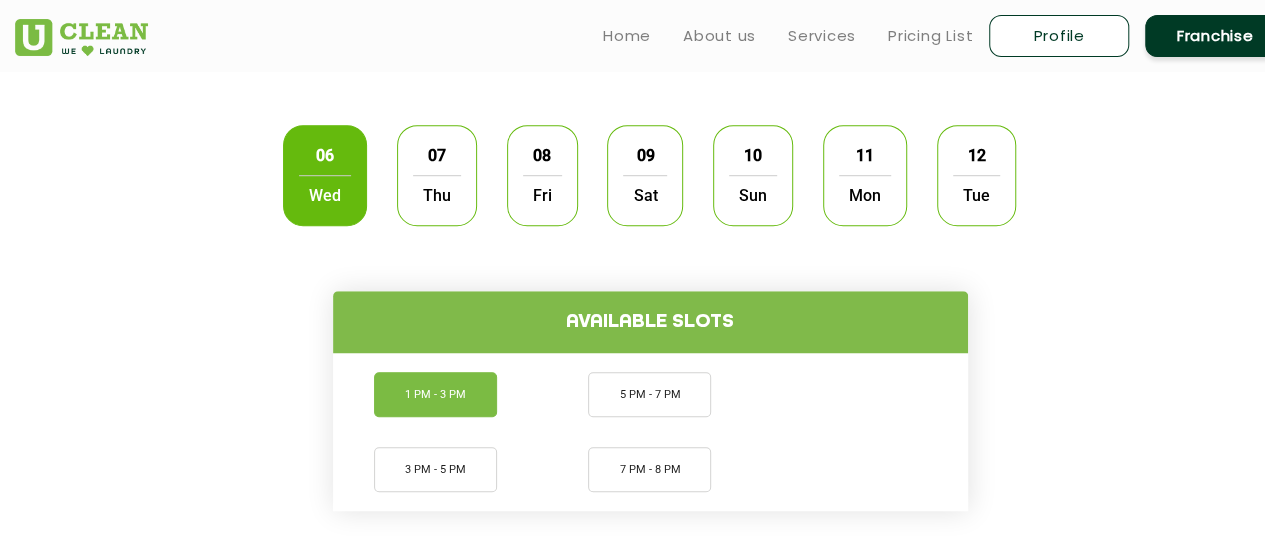 click on "1 PM - 3 PM" 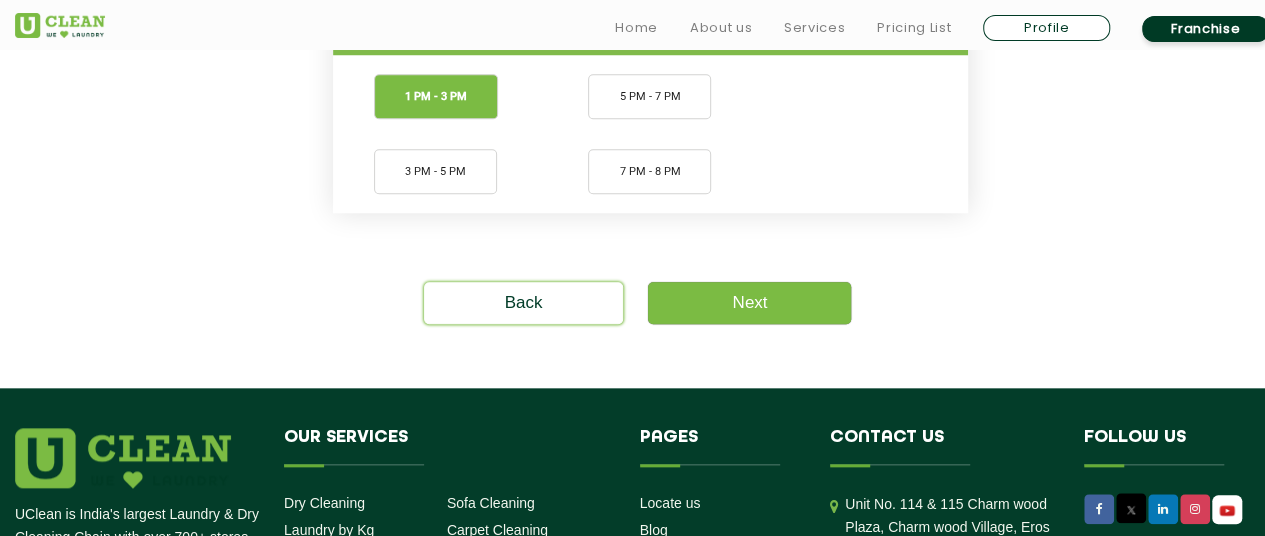 scroll, scrollTop: 900, scrollLeft: 0, axis: vertical 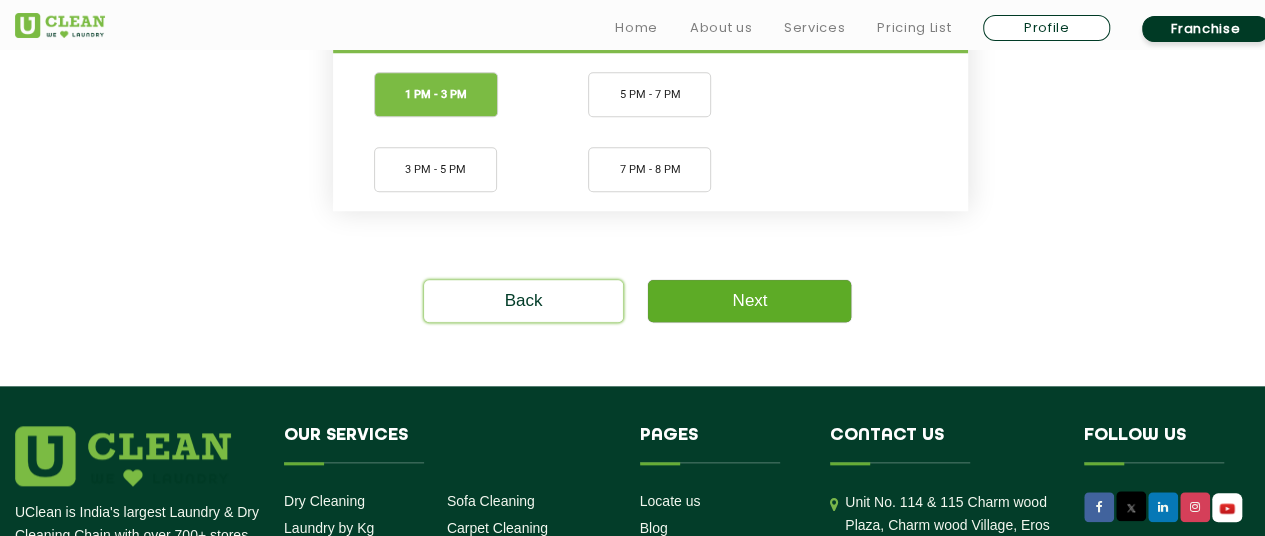 click on "Next" 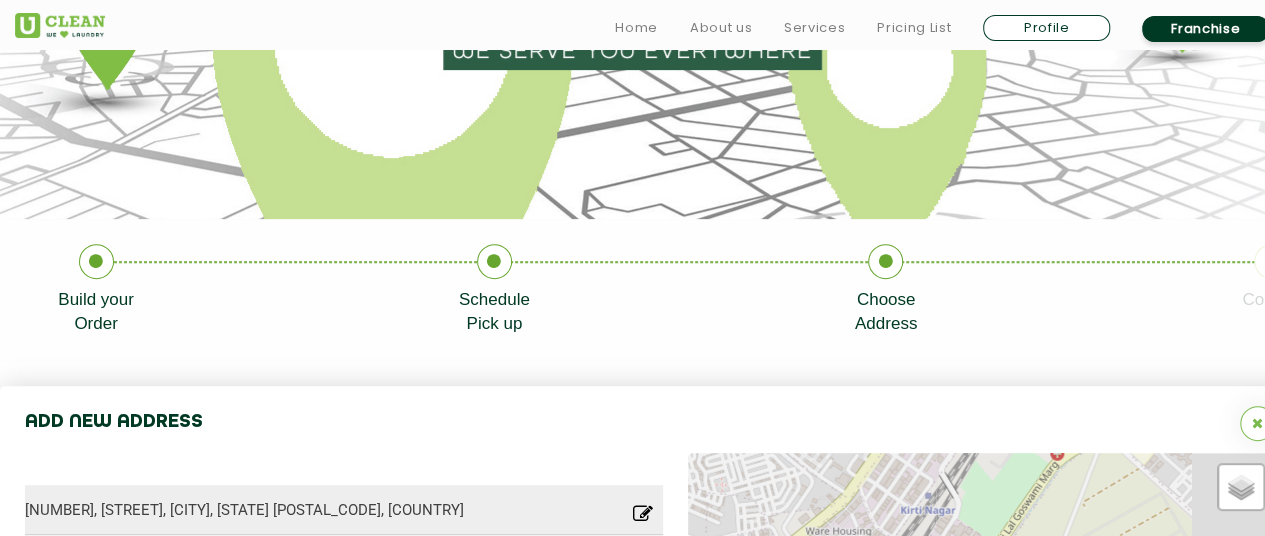 type on "Save" 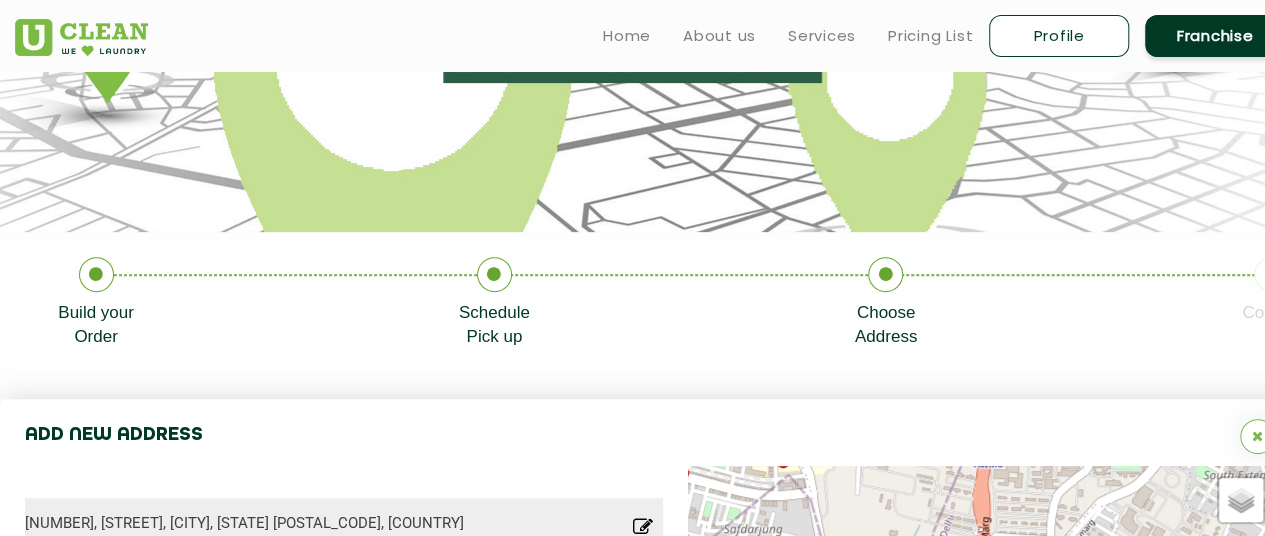 scroll, scrollTop: 229, scrollLeft: 0, axis: vertical 